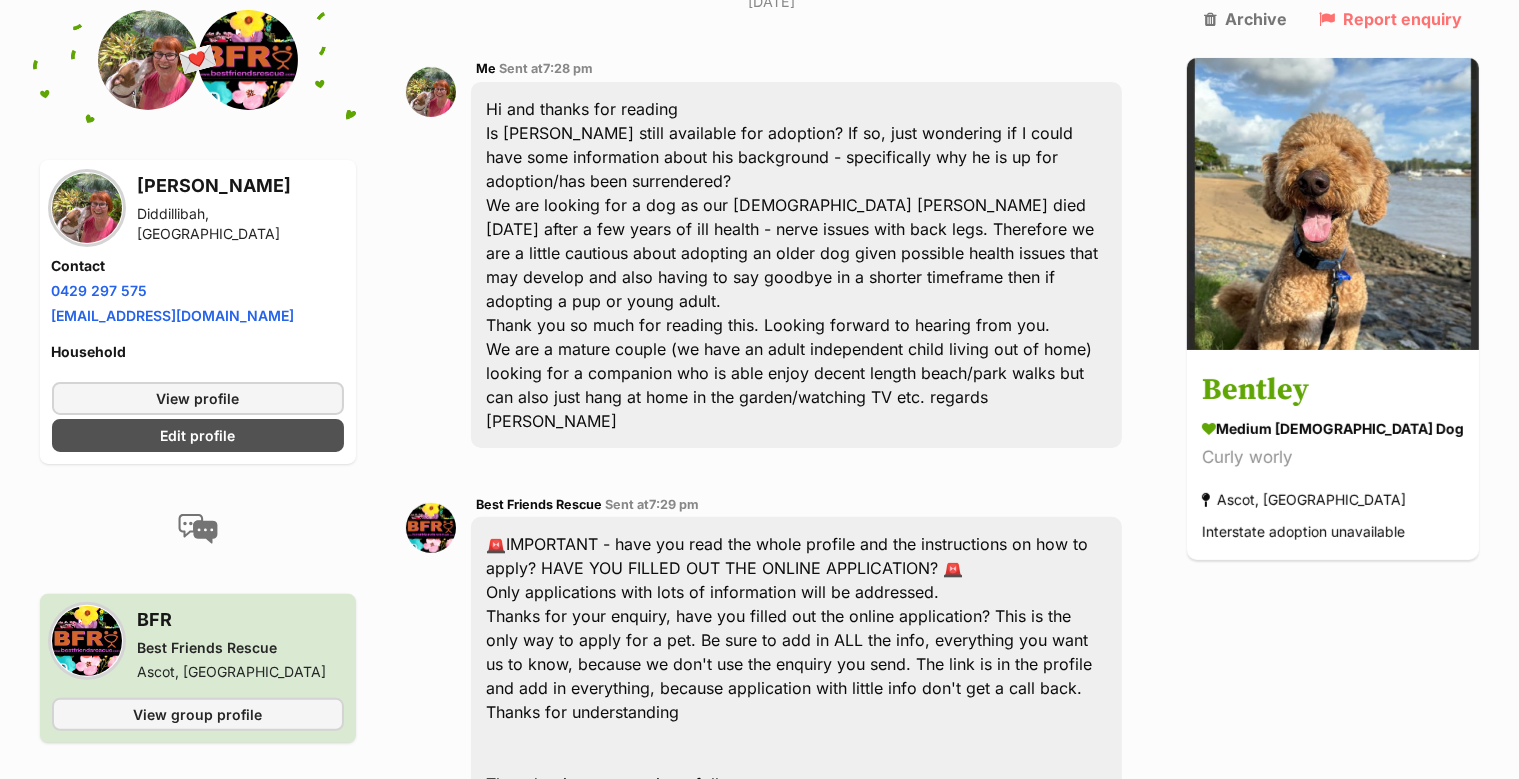 scroll, scrollTop: 260, scrollLeft: 0, axis: vertical 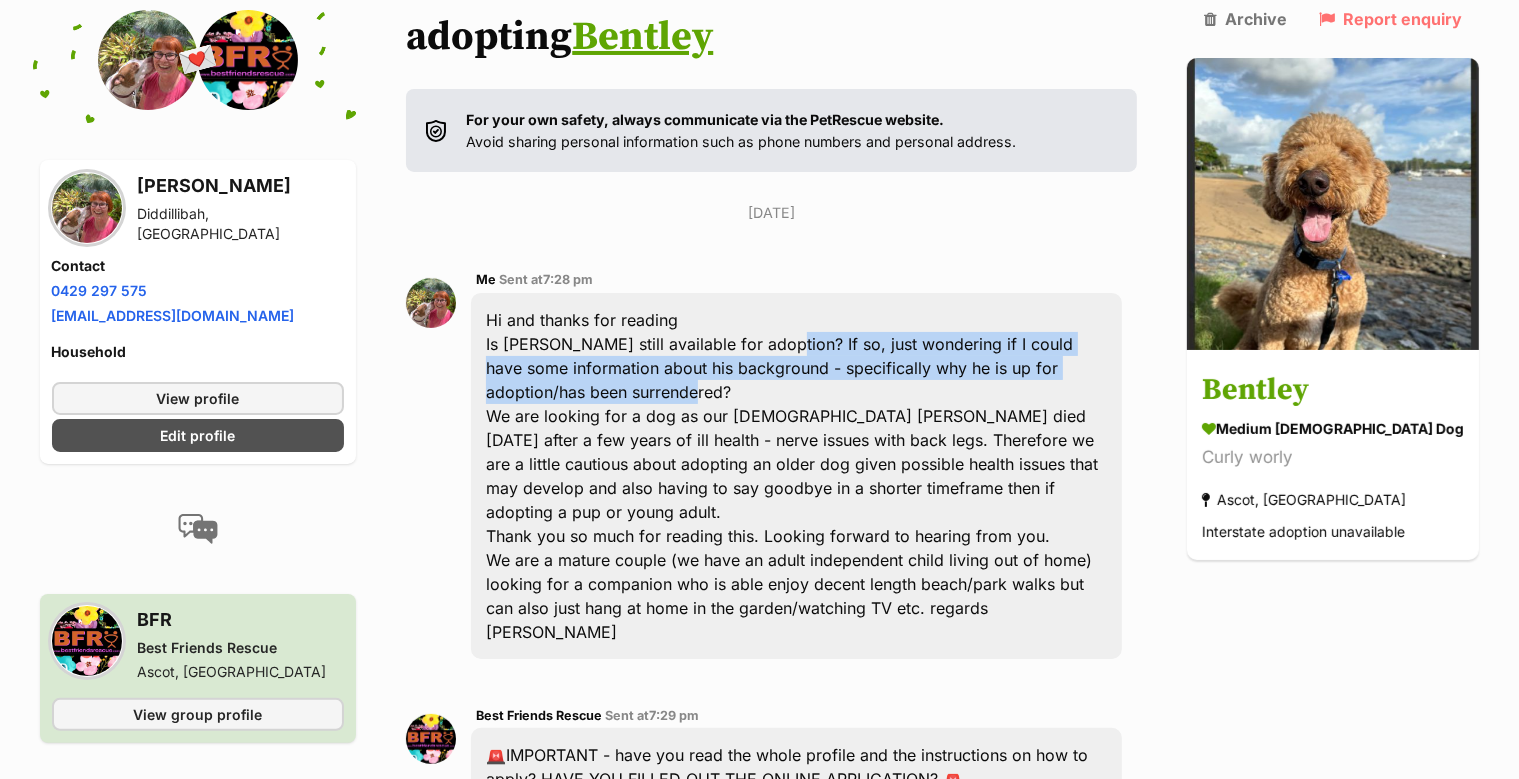drag, startPoint x: 782, startPoint y: 306, endPoint x: 846, endPoint y: 353, distance: 79.40403 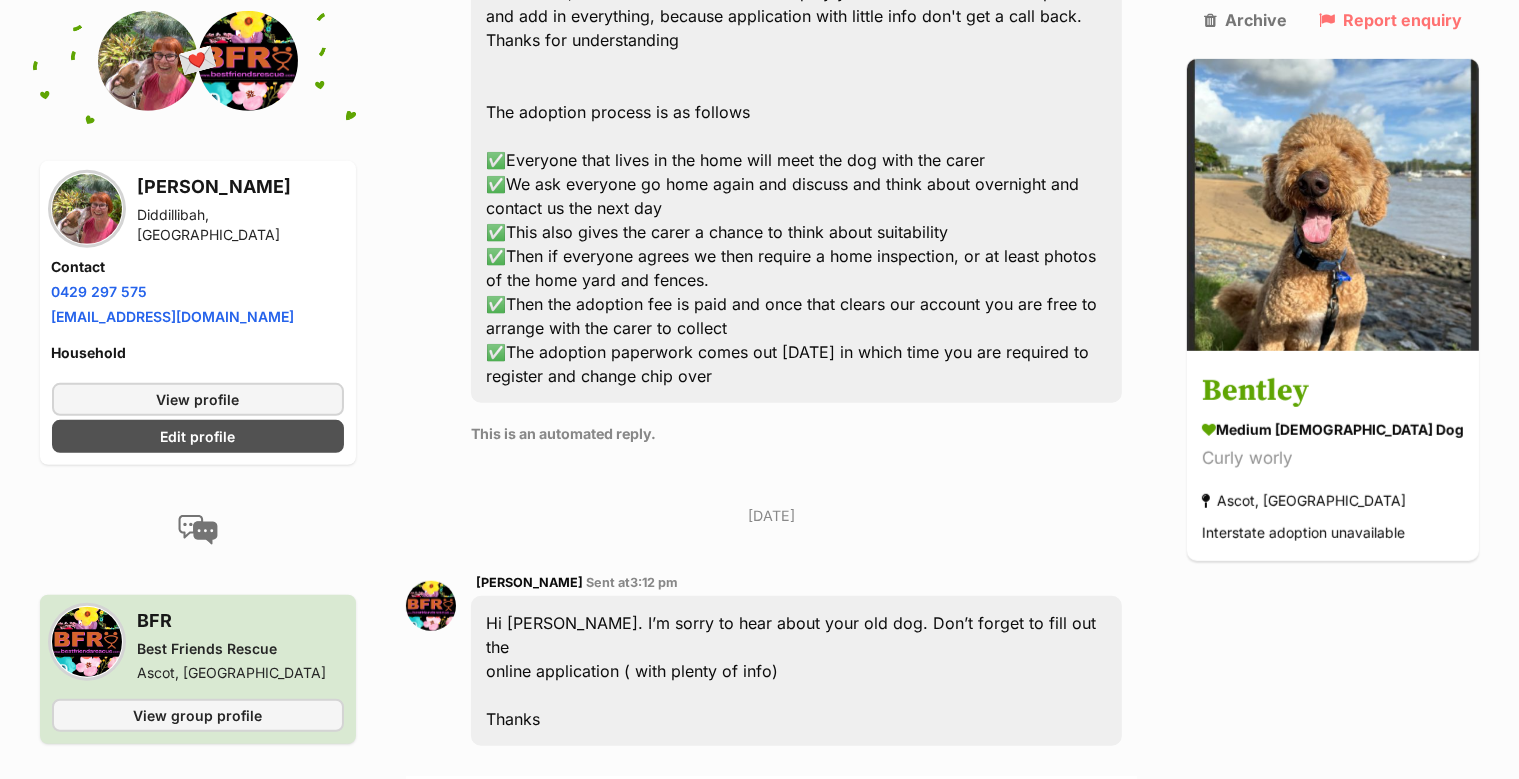 scroll, scrollTop: 1210, scrollLeft: 0, axis: vertical 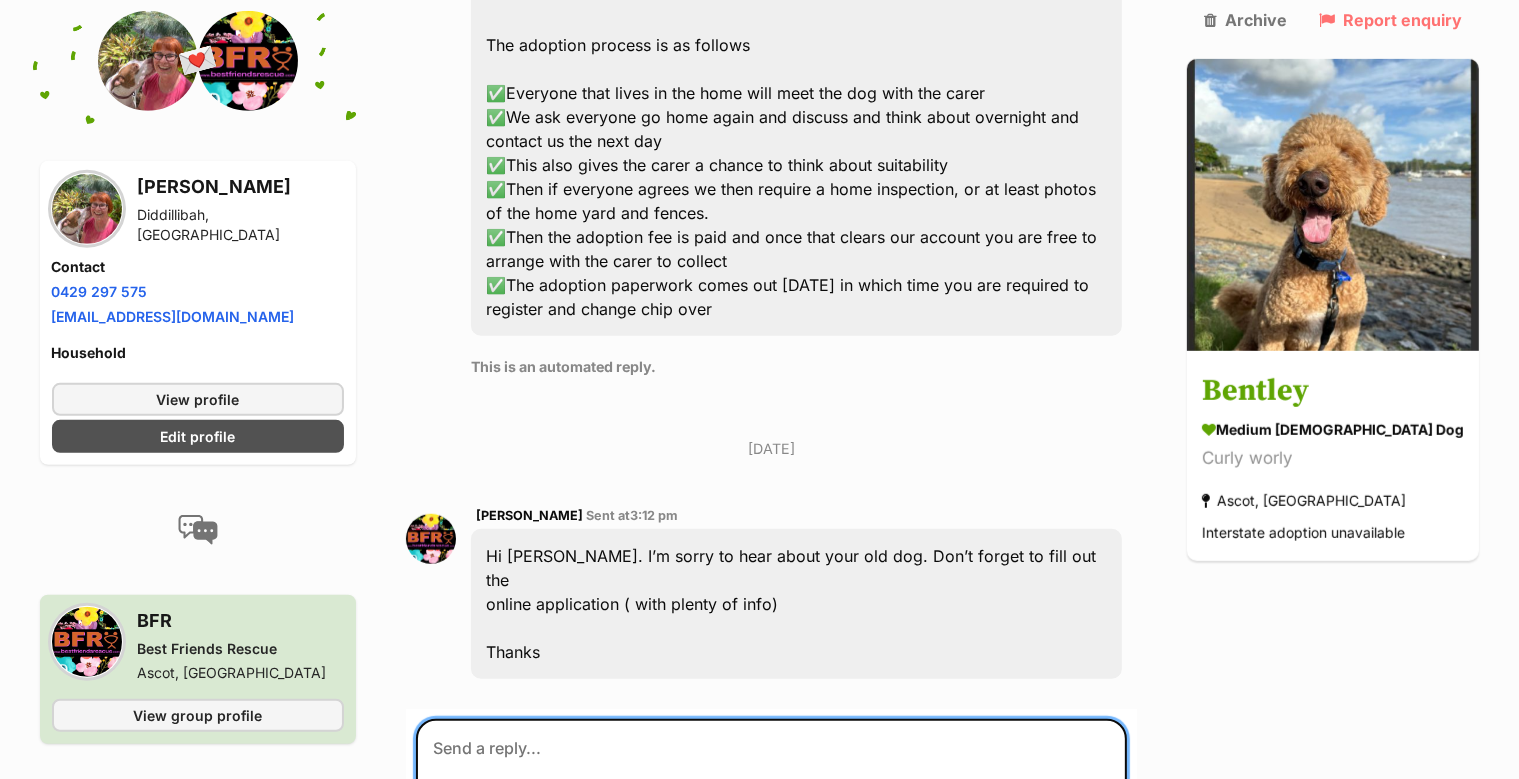 click at bounding box center [771, 779] 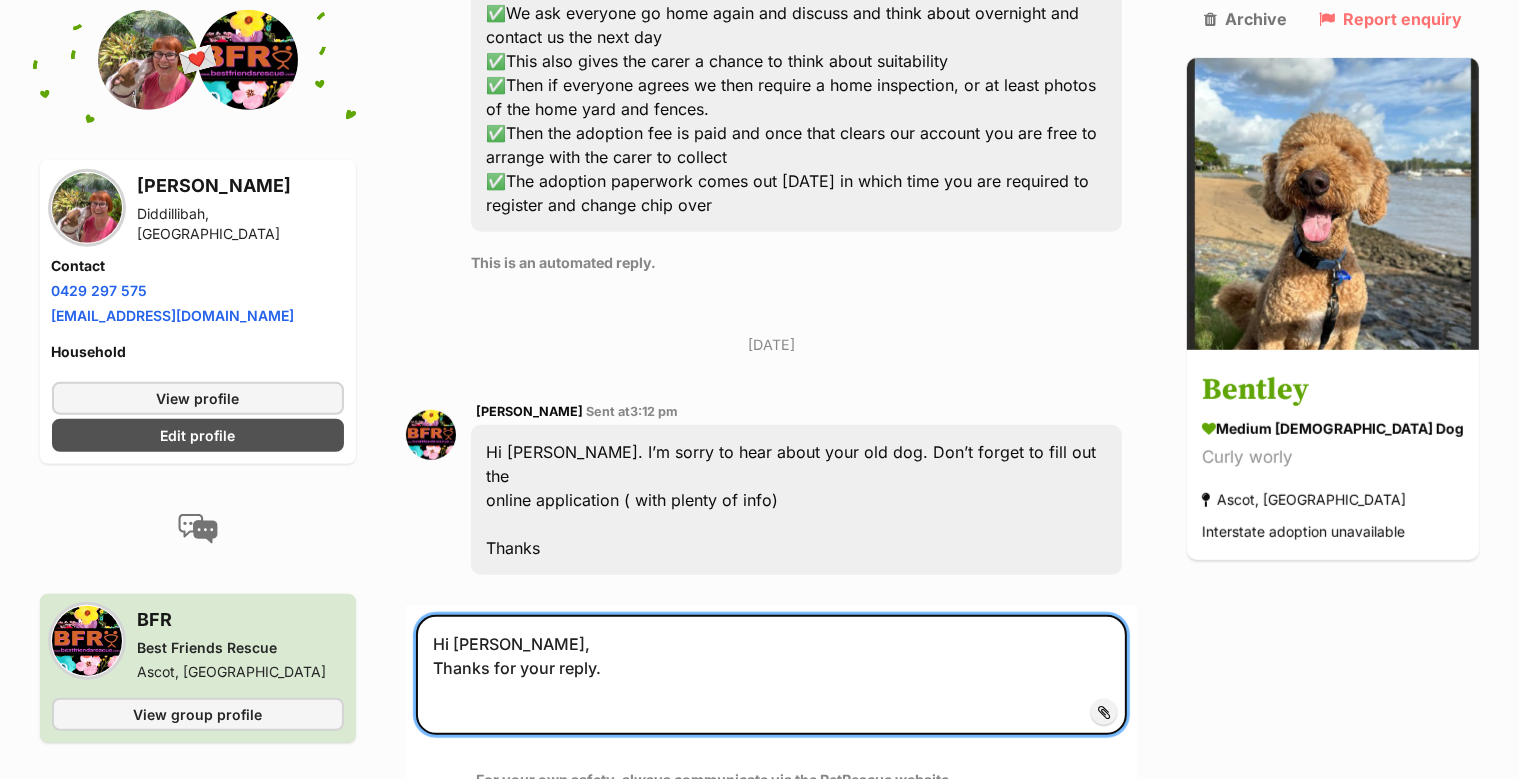 scroll, scrollTop: 1316, scrollLeft: 0, axis: vertical 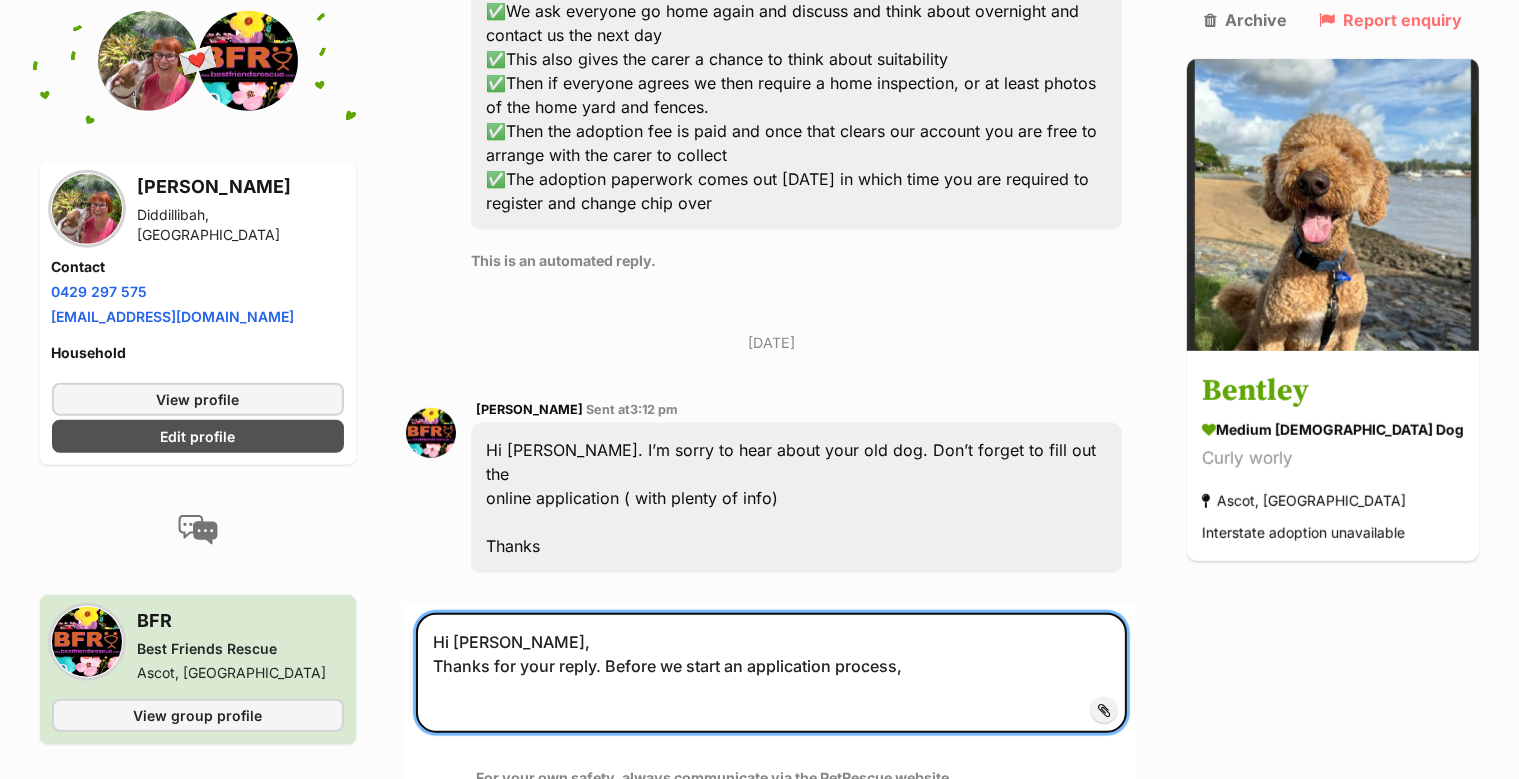 paste on "If so, just wondering if I could have some information about his background - specifically why he is up for adoption/has been surrendered?" 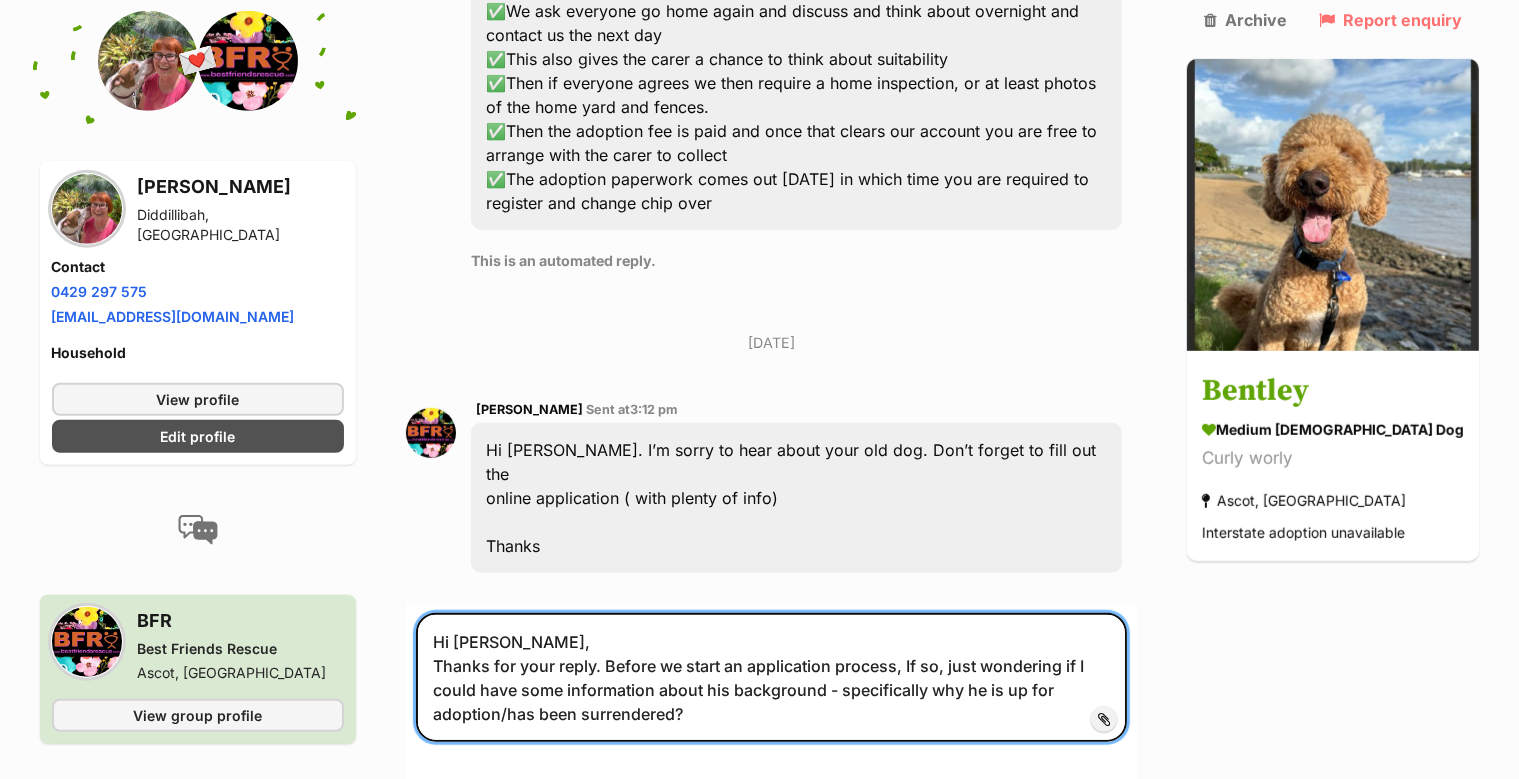 drag, startPoint x: 921, startPoint y: 551, endPoint x: 958, endPoint y: 556, distance: 37.336308 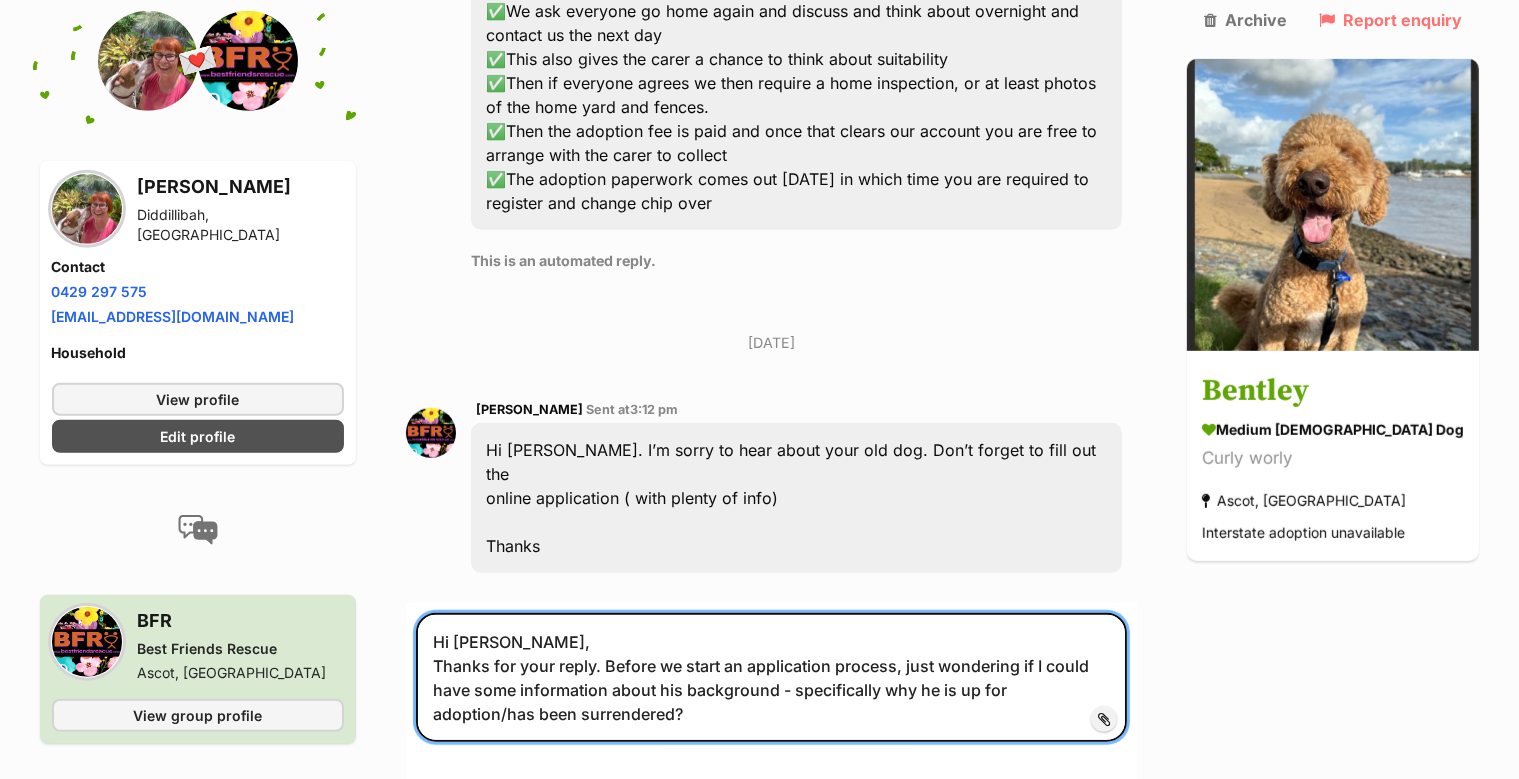 click on "Hi Sheryl,
Thanks for your reply. Before we start an application process, just wondering if I could have some information about his background - specifically why he is up for adoption/has been surrendered?" at bounding box center [771, 677] 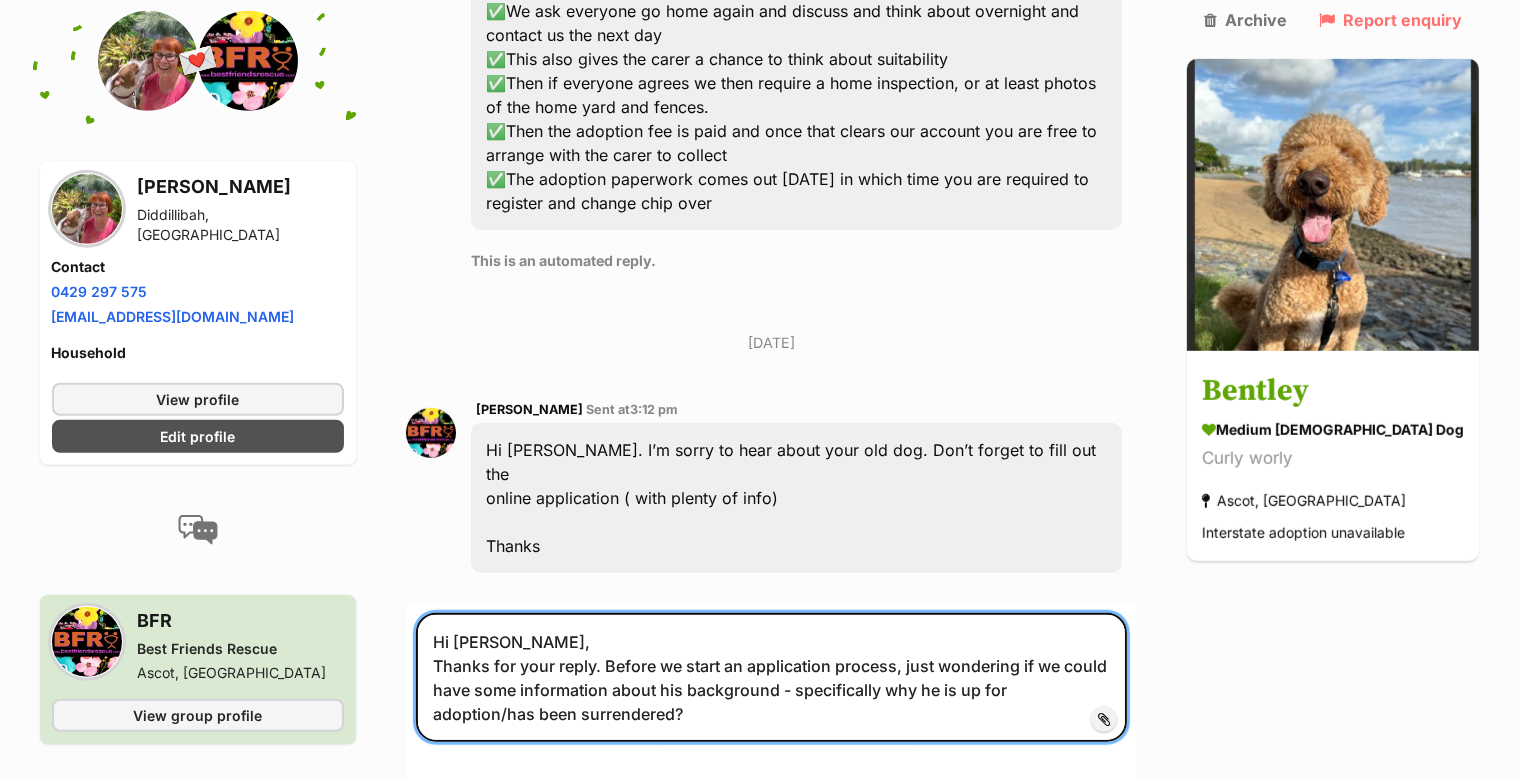 click on "Hi Sheryl,
Thanks for your reply. Before we start an application process, just wondering if we could have some information about his background - specifically why he is up for adoption/has been surrendered?" at bounding box center (771, 677) 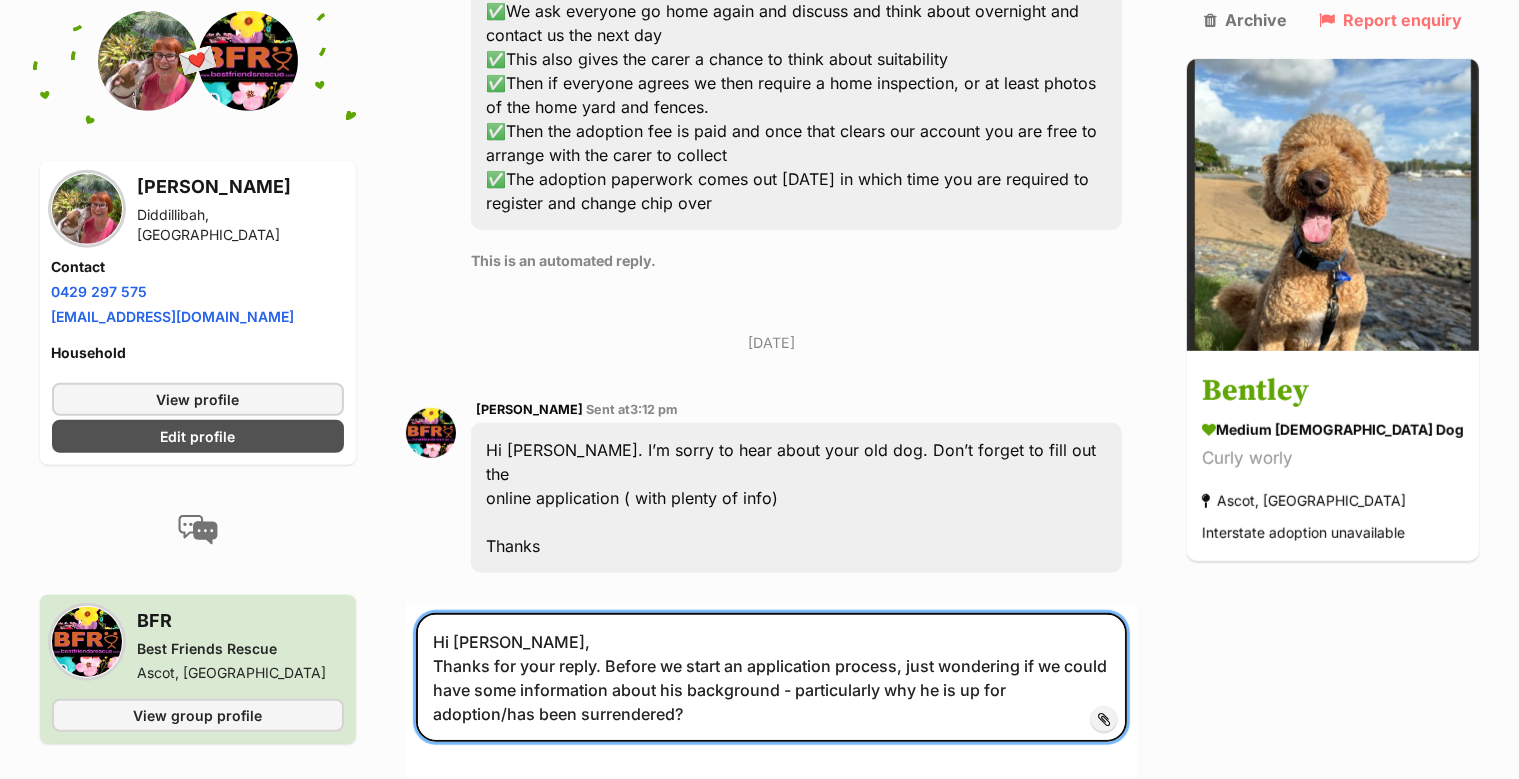 click on "Hi Sheryl,
Thanks for your reply. Before we start an application process, just wondering if we could have some information about his background - particularly why he is up for adoption/has been surrendered?" at bounding box center [771, 677] 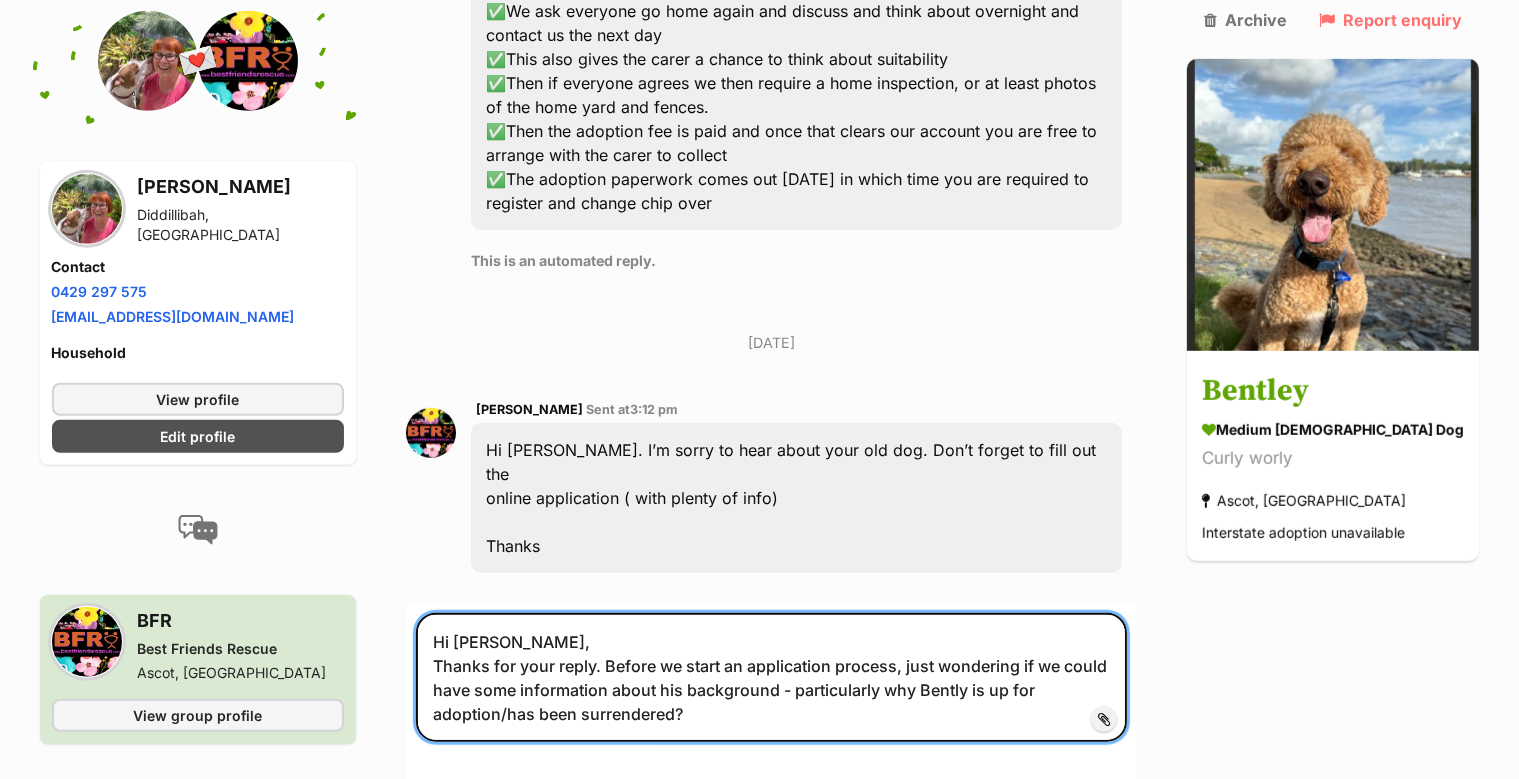 click on "Hi Sheryl,
Thanks for your reply. Before we start an application process, just wondering if we could have some information about his background - particularly why Bently is up for adoption/has been surrendered?" at bounding box center [771, 677] 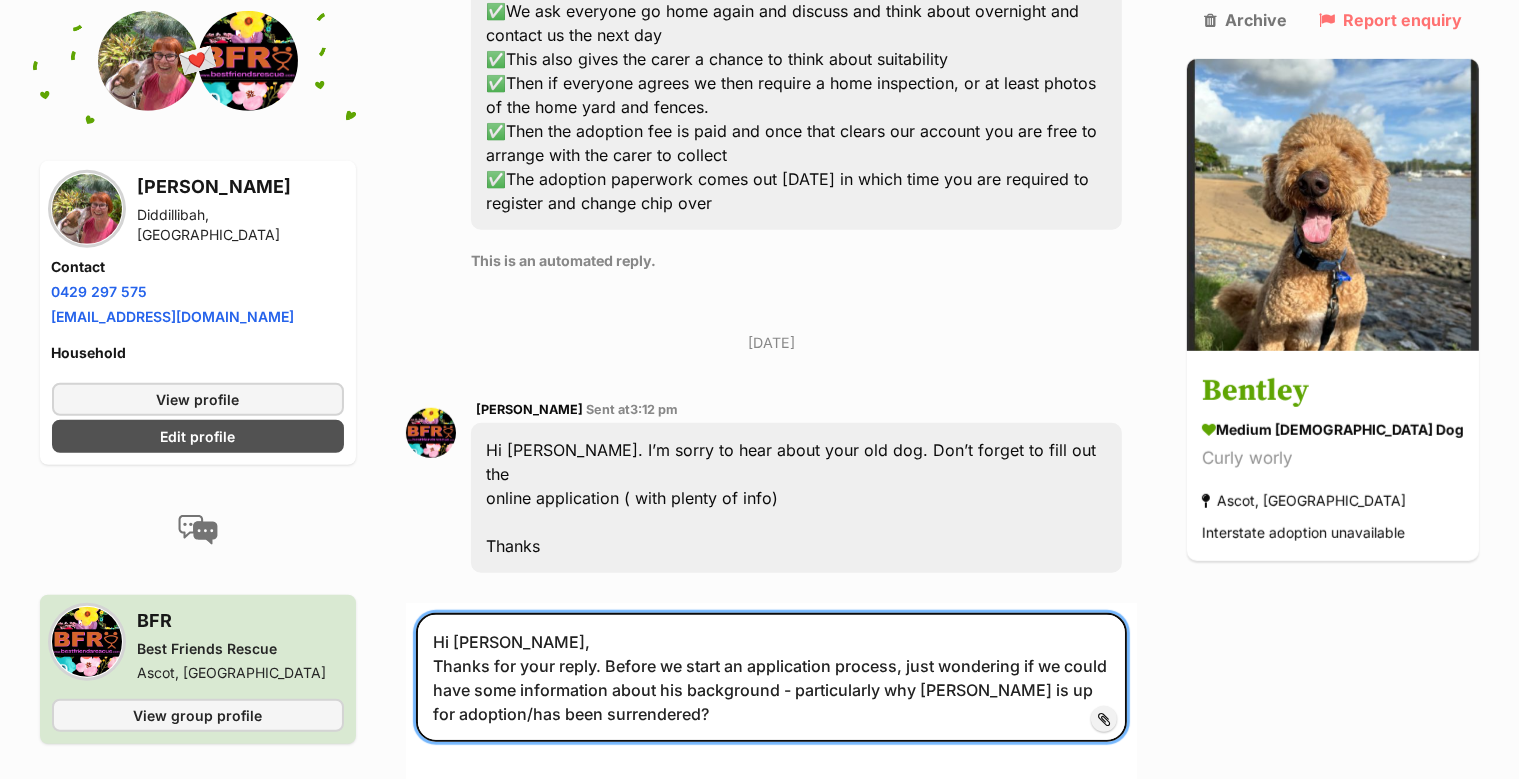 click on "Hi Sheryl,
Thanks for your reply. Before we start an application process, just wondering if we could have some information about his background - particularly why Bentley is up for adoption/has been surrendered?" at bounding box center (771, 677) 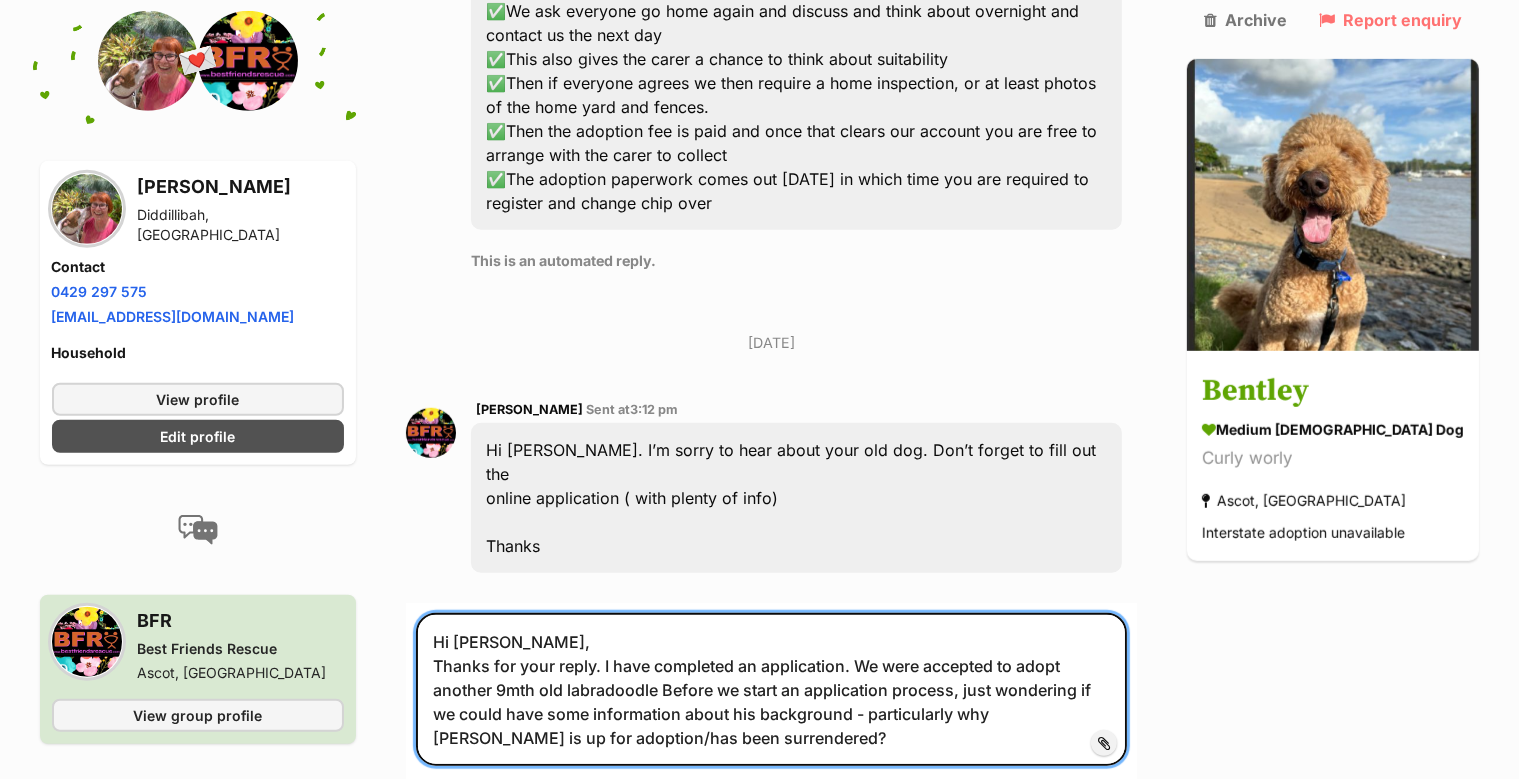 click on "Hi Sheryl,
Thanks for your reply. I have completed an application. We were accepted to adopt another 9mth old labradoodle Before we start an application process, just wondering if we could have some information about his background - particularly why Bentley is up for adoption/has been surrendered?" at bounding box center [771, 689] 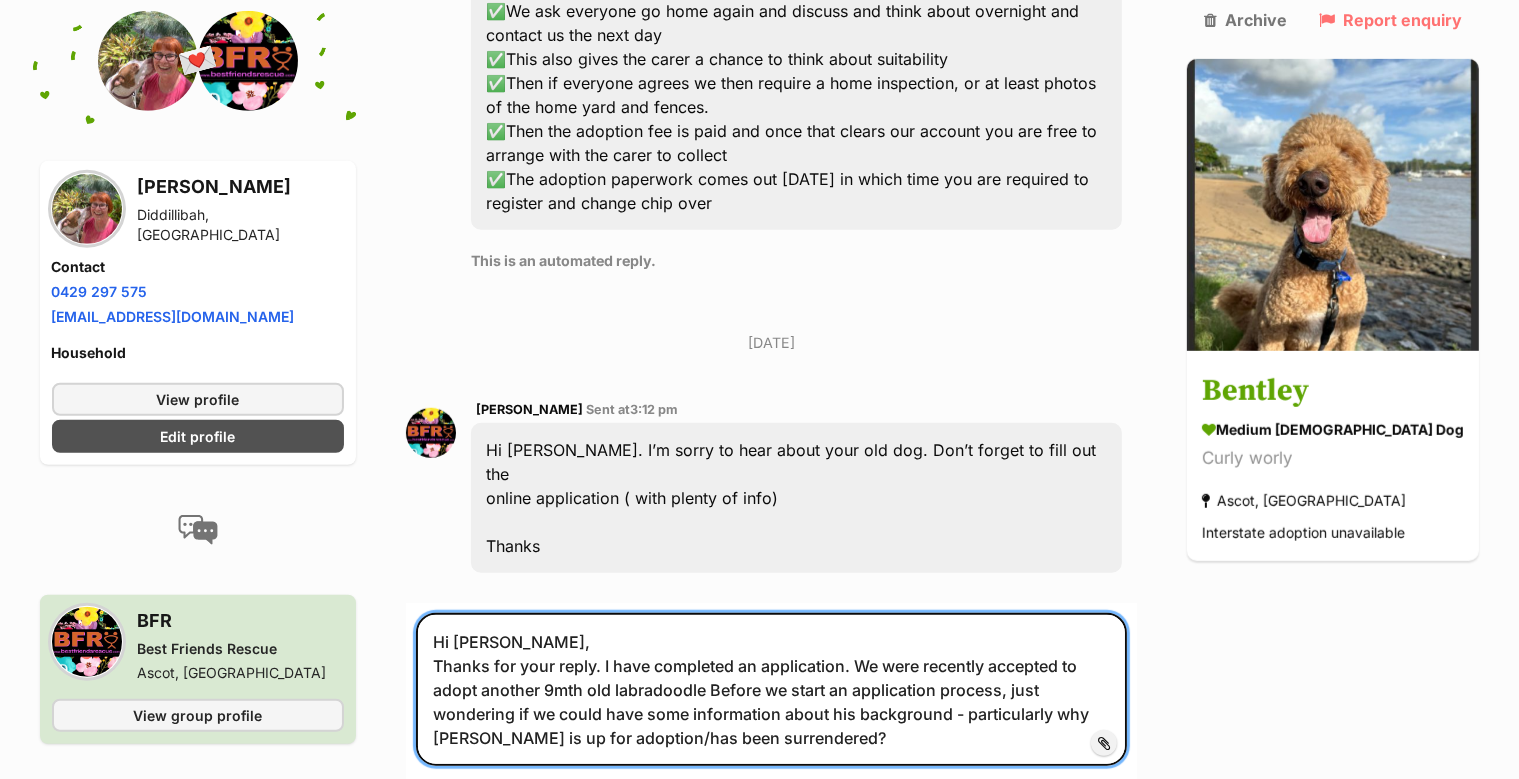 click on "Hi Sheryl,
Thanks for your reply. I have completed an application. We were recently accepted to adopt another 9mth old labradoodle Before we start an application process, just wondering if we could have some information about his background - particularly why Bentley is up for adoption/has been surrendered?" at bounding box center [771, 689] 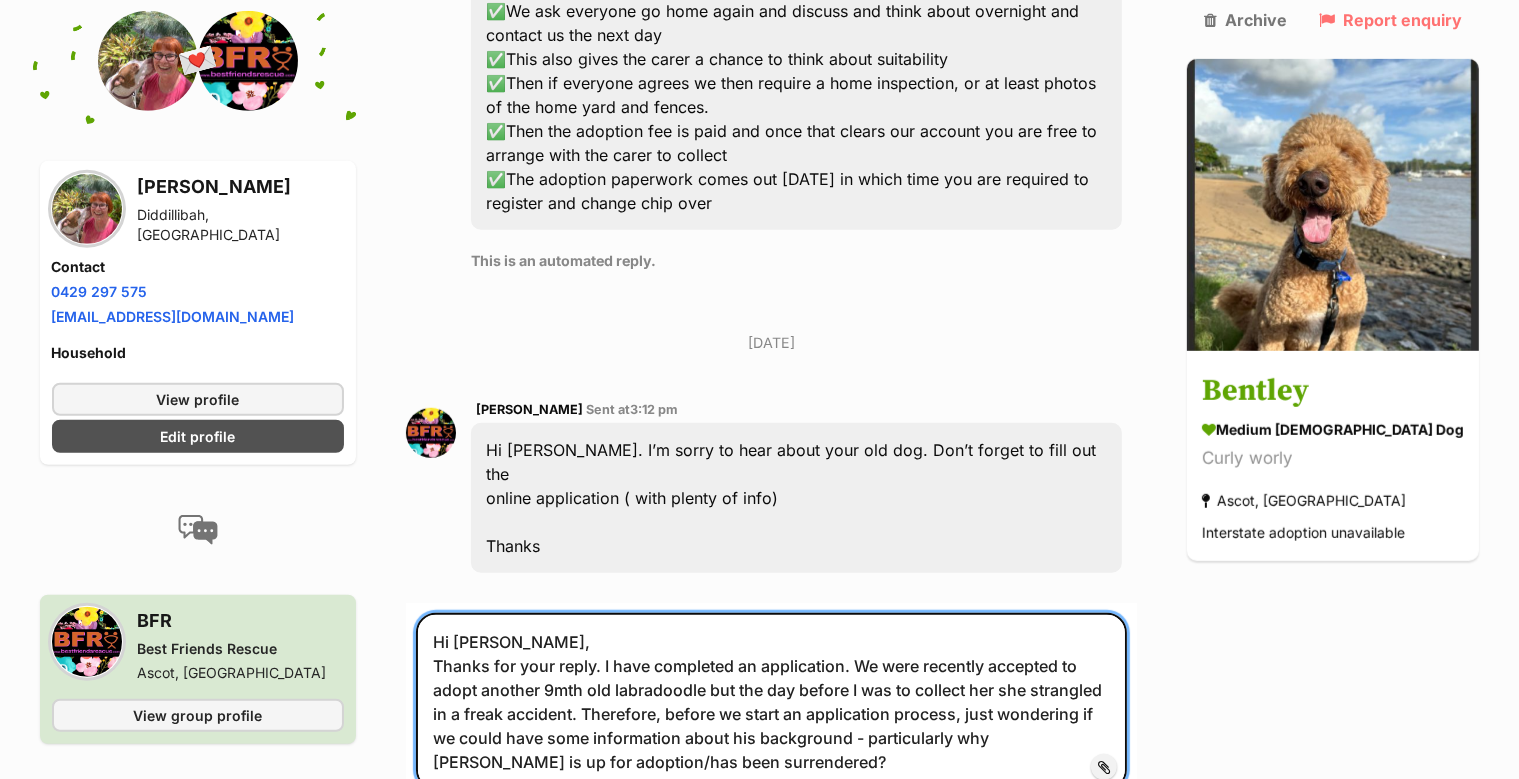 click on "Hi Sheryl,
Thanks for your reply. I have completed an application. We were recently accepted to adopt another 9mth old labradoodle but the day before I was to collect her she strangled in a freak accident. Therefore, before we start an application process, just wondering if we could have some information about his background - particularly why Bentley is up for adoption/has been surrendered?" at bounding box center (771, 701) 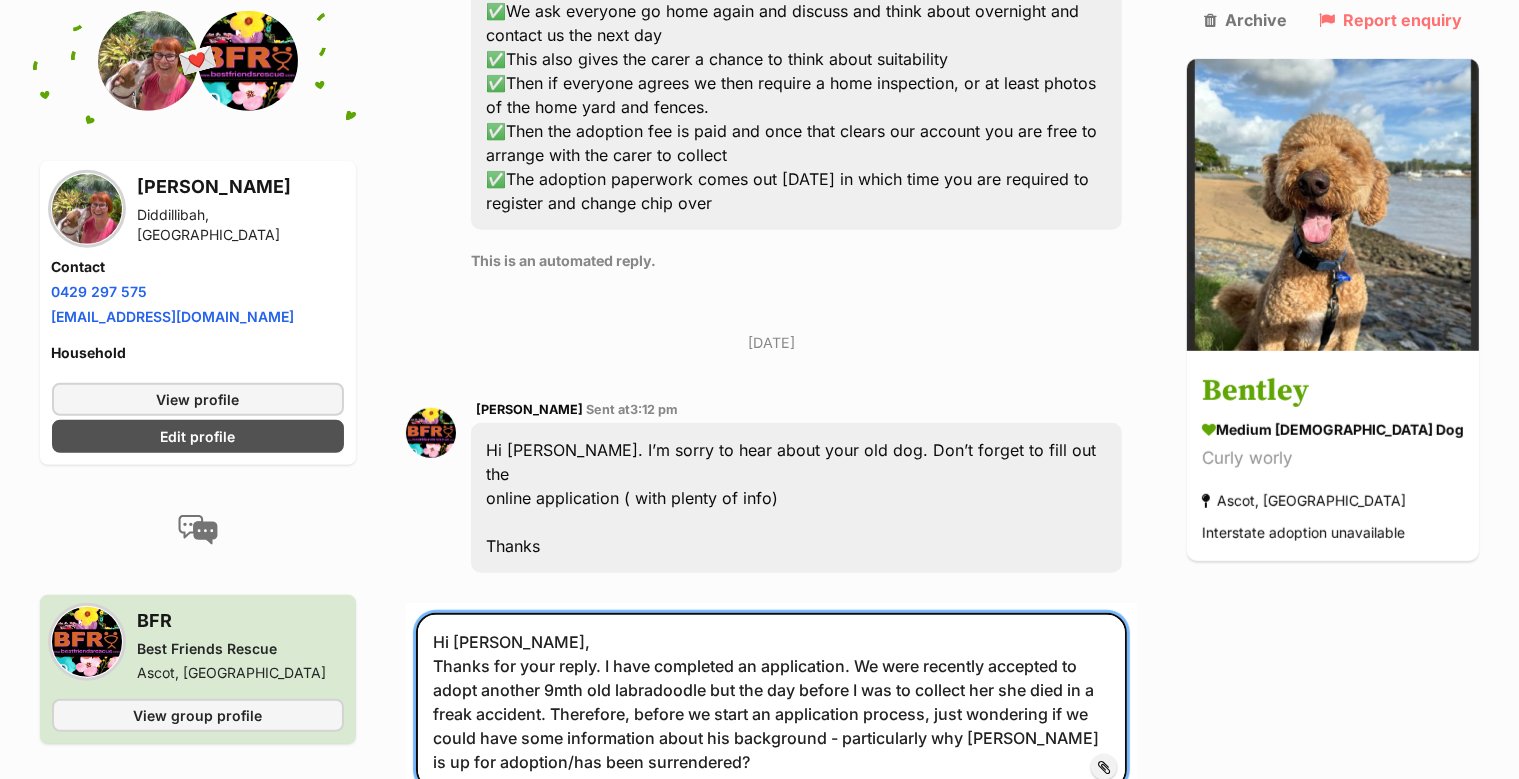 click on "Hi Sheryl,
Thanks for your reply. I have completed an application. We were recently accepted to adopt another 9mth old labradoodle but the day before I was to collect her she died in a freak accident. Therefore, before we start an application process, just wondering if we could have some information about his background - particularly why Bentley is up for adoption/has been surrendered?" at bounding box center (771, 701) 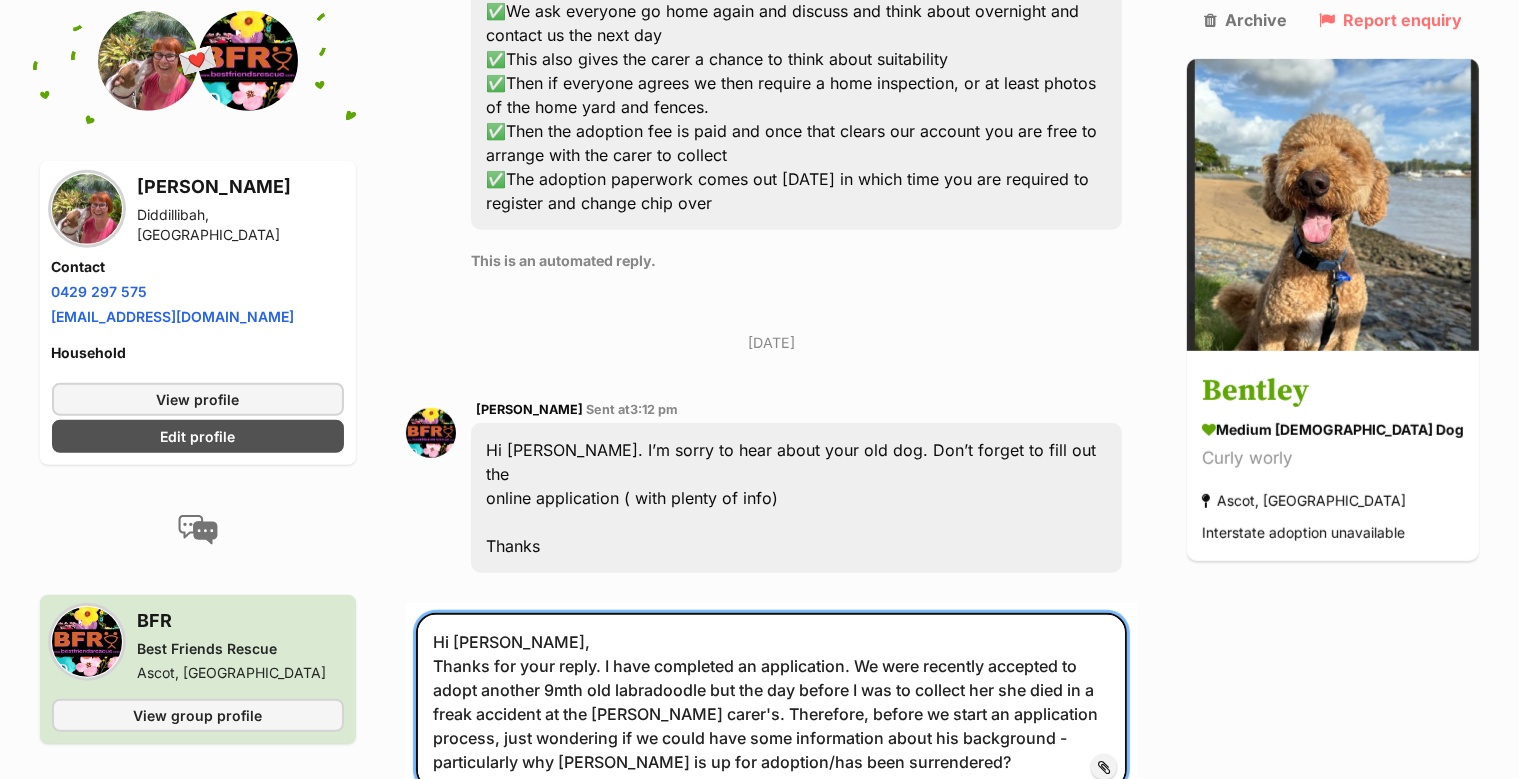 click on "Hi Sheryl,
Thanks for your reply. I have completed an application. We were recently accepted to adopt another 9mth old labradoodle but the day before I was to collect her she died in a freak accident at the foster carer's. Therefore, before we start an application process, just wondering if we could have some information about his background - particularly why Bentley is up for adoption/has been surrendered?" at bounding box center [771, 701] 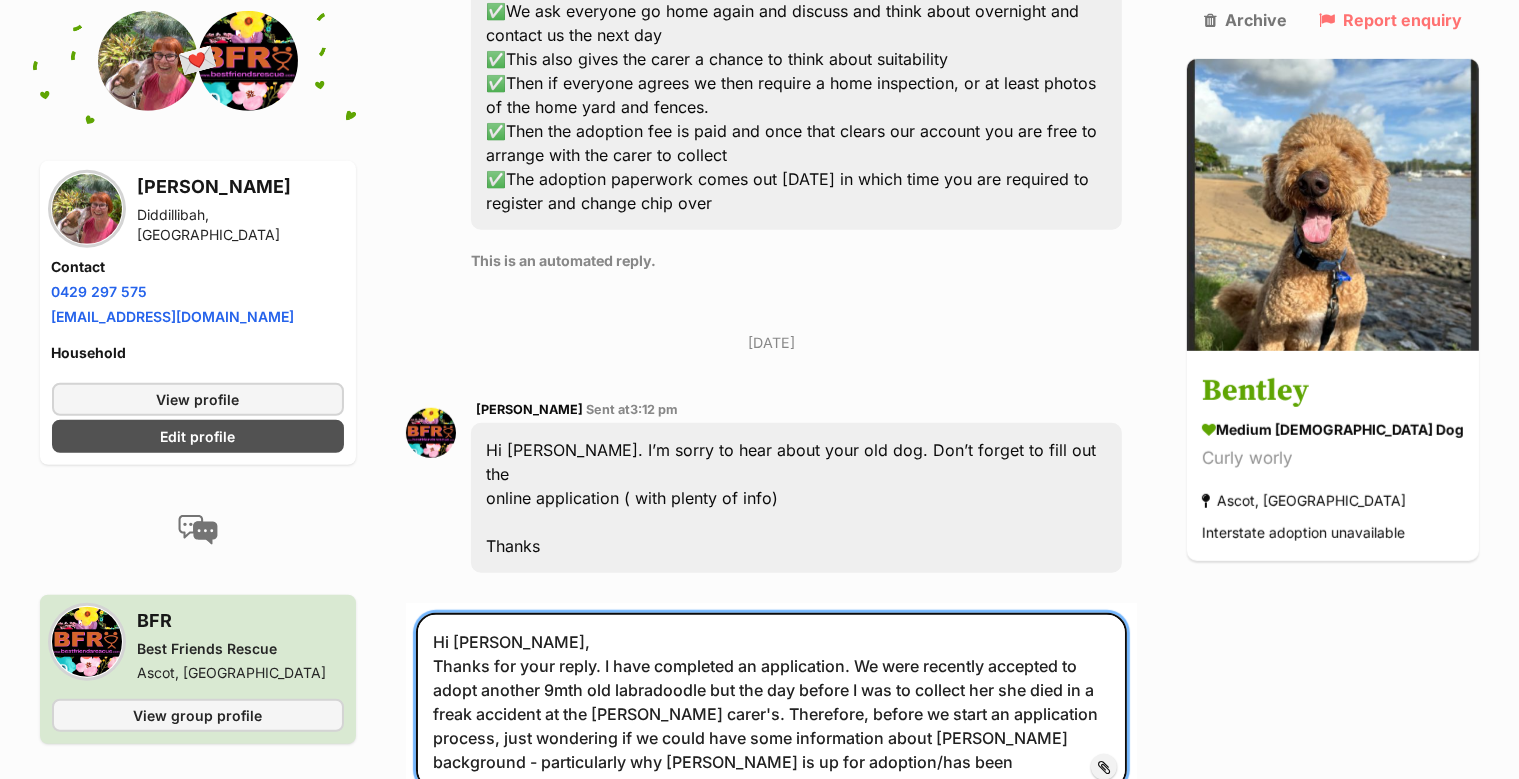 click on "Hi Sheryl,
Thanks for your reply. I have completed an application. We were recently accepted to adopt another 9mth old labradoodle but the day before I was to collect her she died in a freak accident at the foster carer's. Therefore, before we start an application process, just wondering if we could have some information about Bentley's background - particularly why Bentley is up for adoption/has been surrendered?" at bounding box center (771, 701) 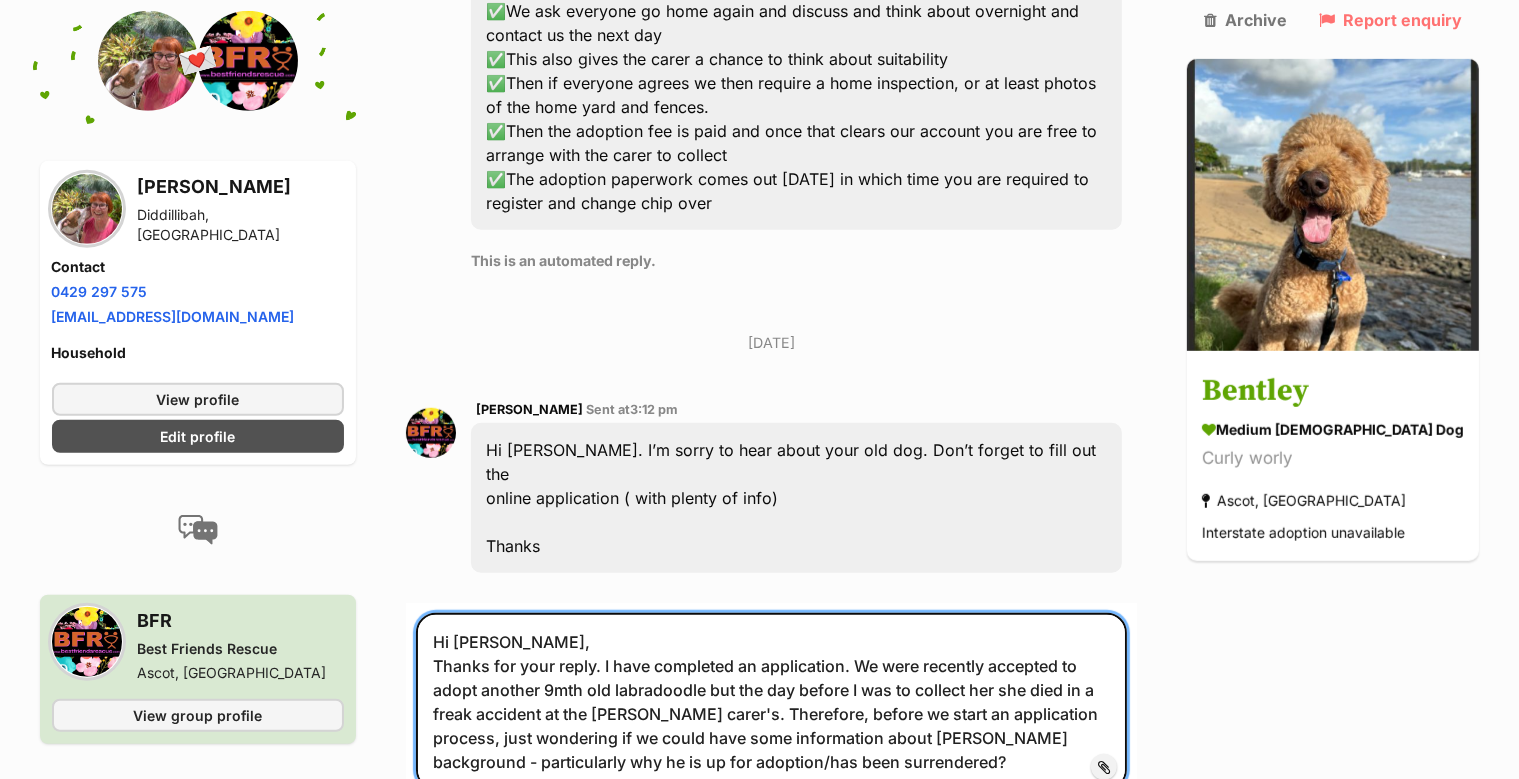 click on "Hi Sheryl,
Thanks for your reply. I have completed an application. We were recently accepted to adopt another 9mth old labradoodle but the day before I was to collect her she died in a freak accident at the foster carer's. Therefore, before we start an application process, just wondering if we could have some information about Bentley's background - particularly why he is up for adoption/has been surrendered?" at bounding box center [771, 701] 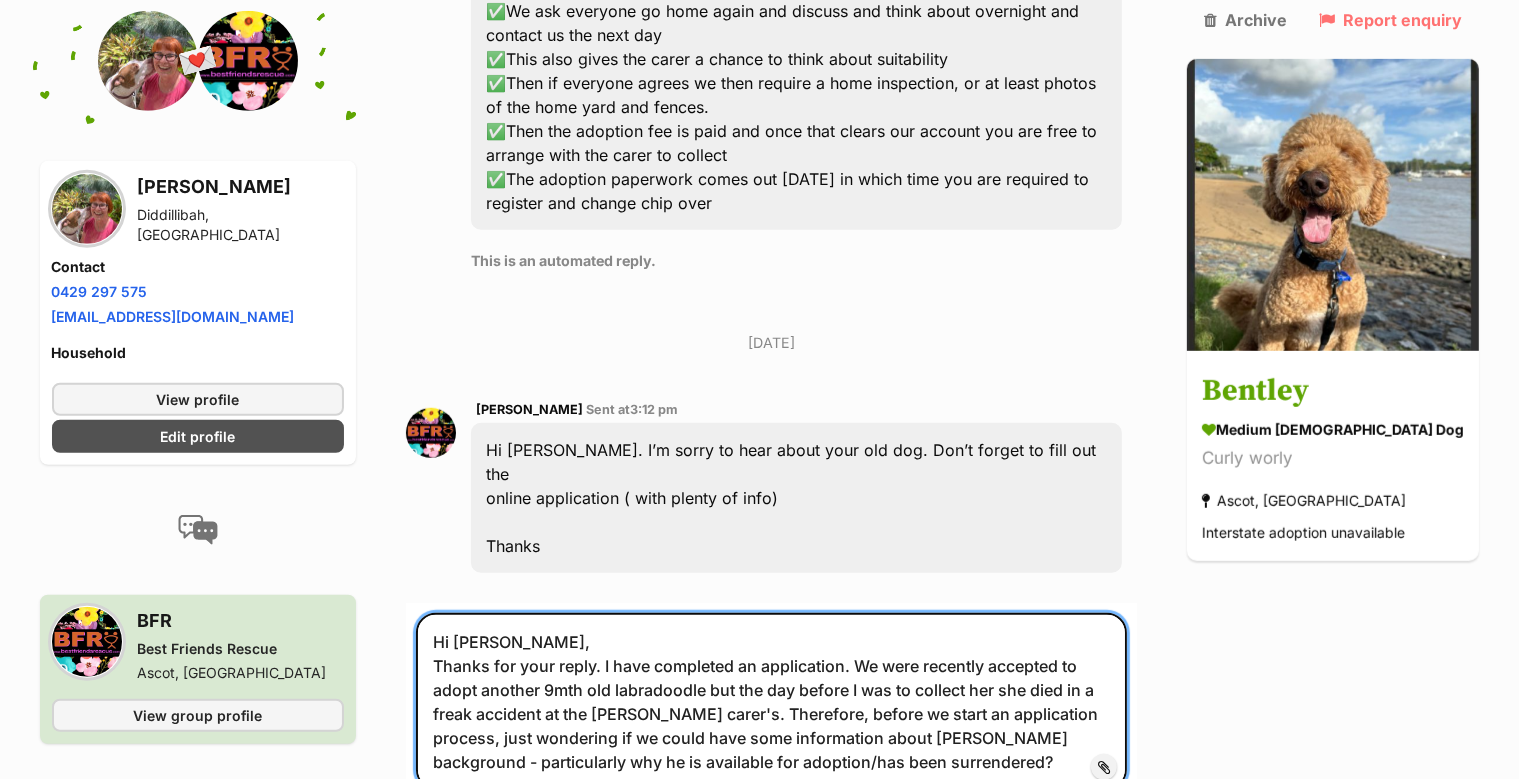 click on "Hi Sheryl,
Thanks for your reply. I have completed an application. We were recently accepted to adopt another 9mth old labradoodle but the day before I was to collect her she died in a freak accident at the foster carer's. Therefore, before we start an application process, just wondering if we could have some information about Bentley's background - particularly why he is available for adoption/has been surrendered?" at bounding box center [771, 701] 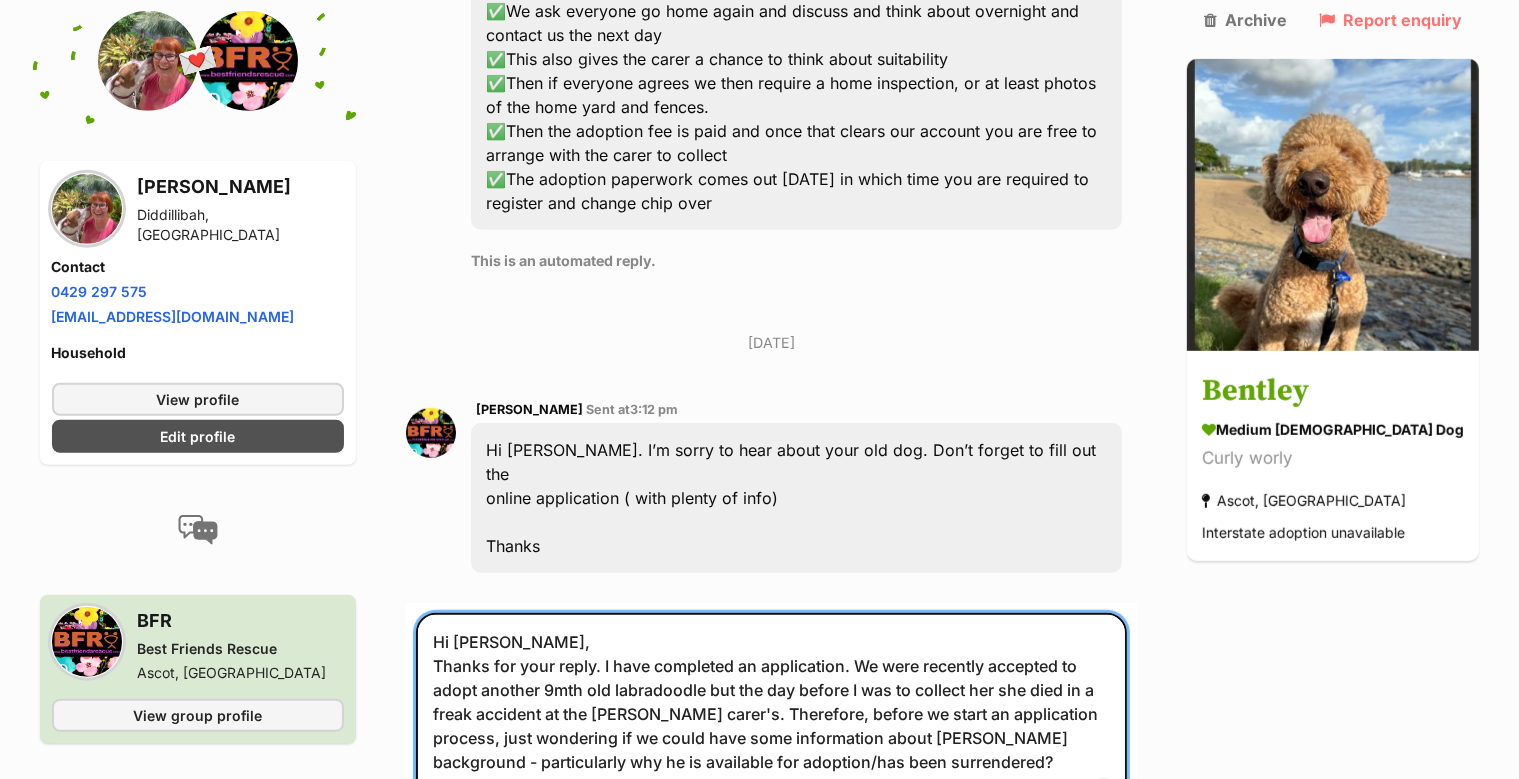 click on "Hi Sheryl,
Thanks for your reply. I have completed an application. We were recently accepted to adopt another 9mth old labradoodle but the day before I was to collect her she died in a freak accident at the foster carer's. Therefore, before we start an application process, just wondering if we could have some information about Bentley's background - particularly why he is available for adoption/has been surrendered?
Thank" at bounding box center [771, 713] 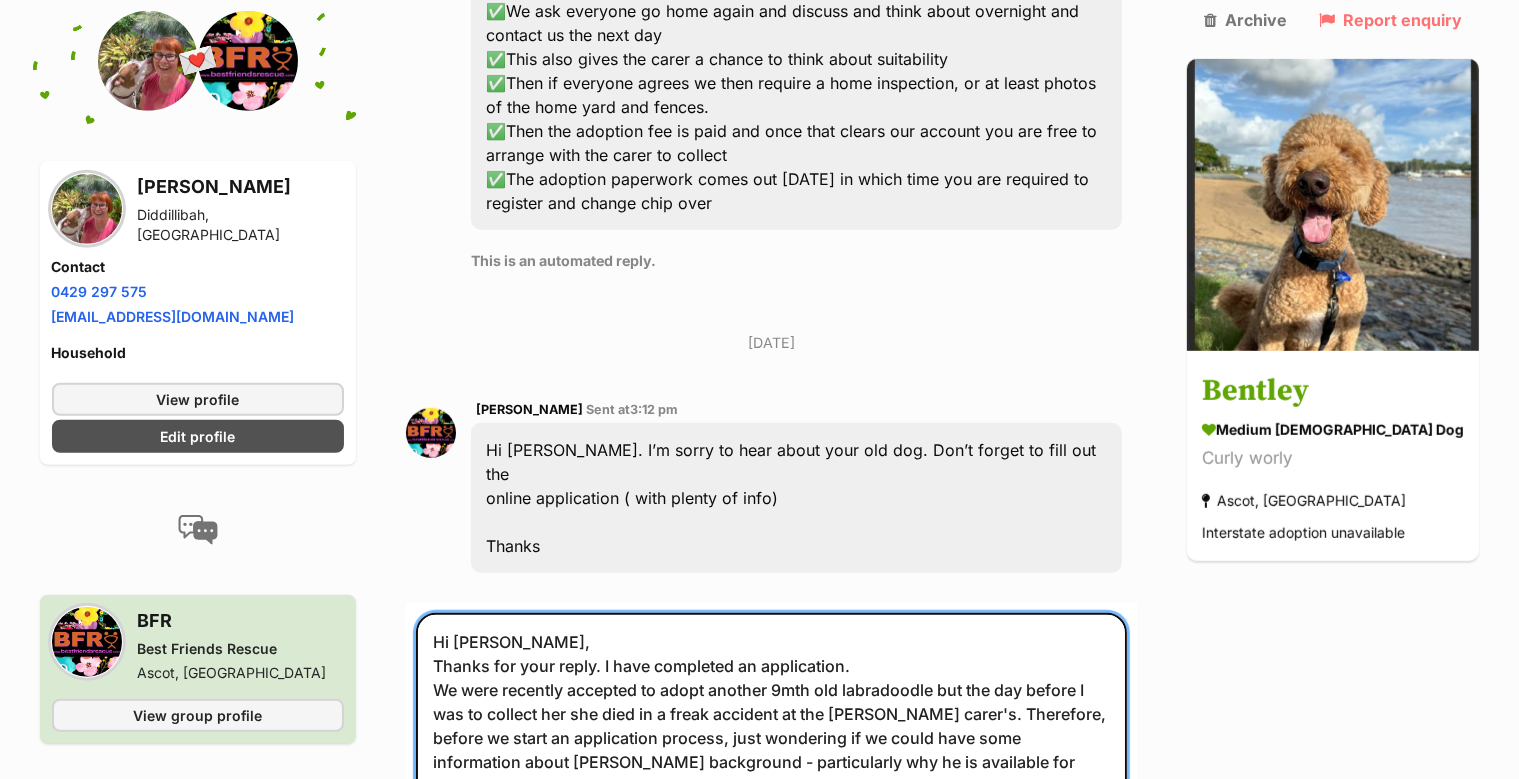 click on "Hi Sheryl,
Thanks for your reply. I have completed an application.
We were recently accepted to adopt another 9mth old labradoodle but the day before I was to collect her she died in a freak accident at the foster carer's. Therefore, before we start an application process, just wondering if we could have some information about Bentley's background - particularly why he is available for adoption/has been surrendered?
Thank" at bounding box center (771, 725) 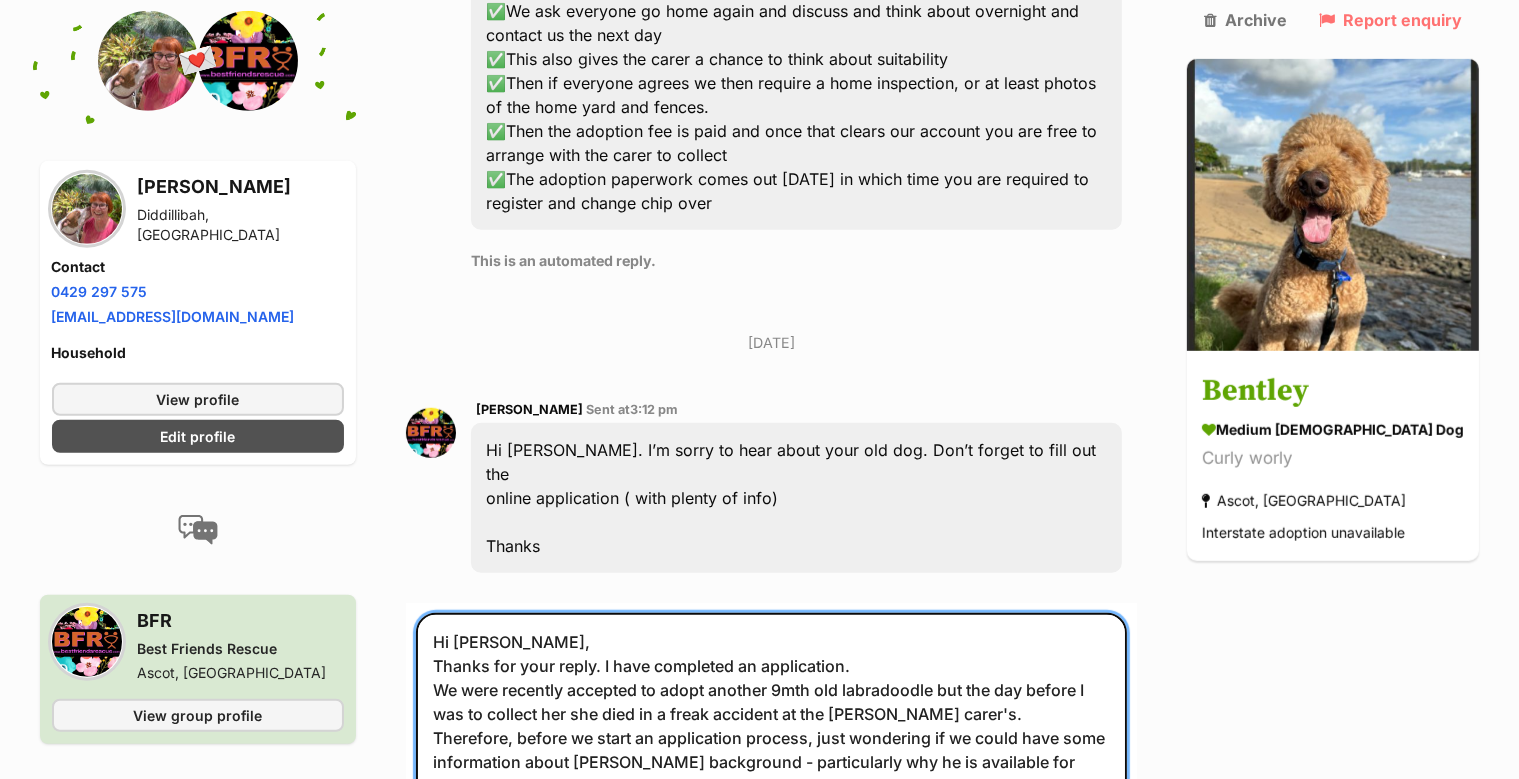 click on "Hi Sheryl,
Thanks for your reply. I have completed an application.
We were recently accepted to adopt another 9mth old labradoodle but the day before I was to collect her she died in a freak accident at the foster carer's.
Therefore, before we start an application process, just wondering if we could have some information about Bentley's background - particularly why he is available for adoption/has been surrendered?
Thank" at bounding box center (771, 725) 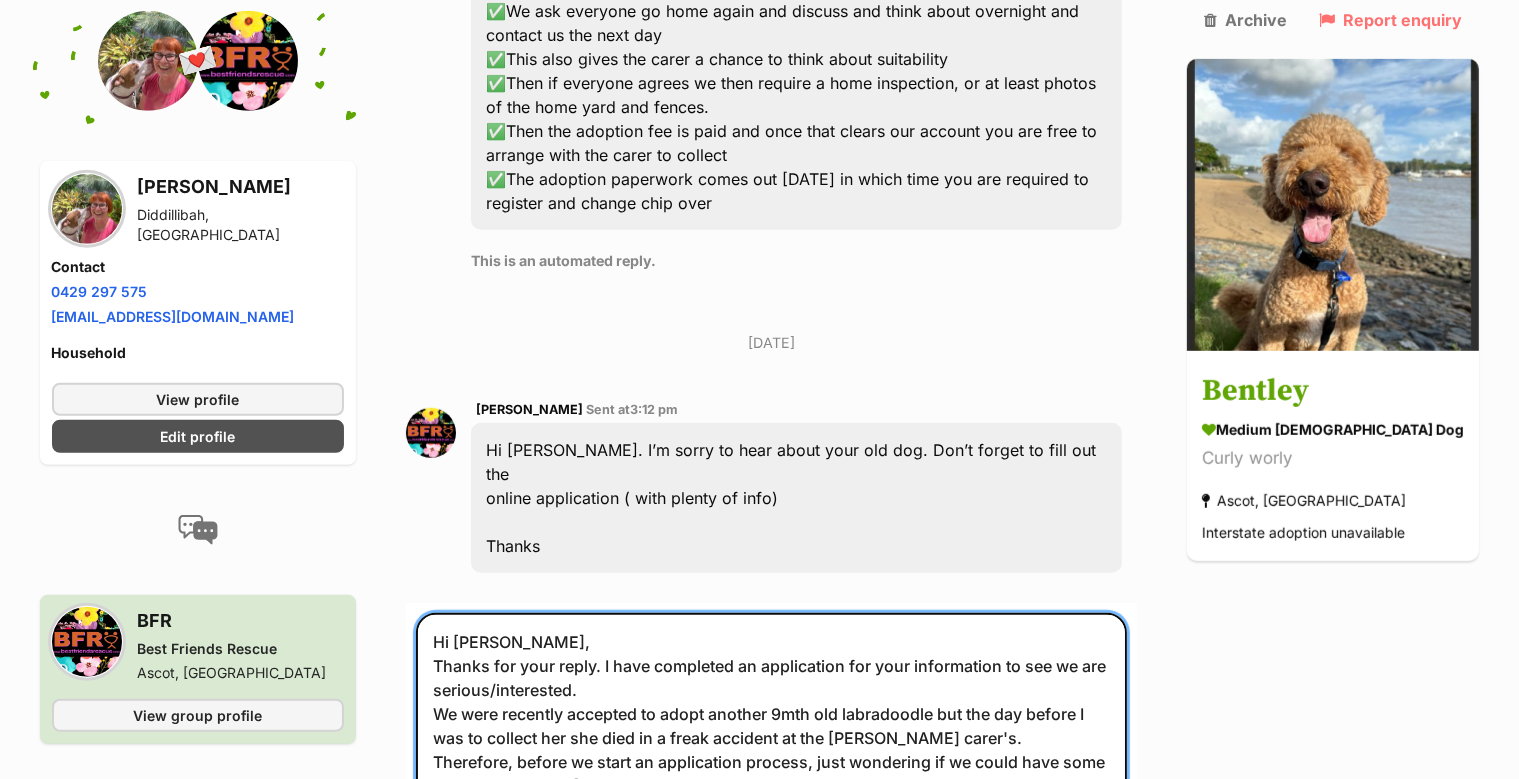 click on "Hi Sheryl,
Thanks for your reply. I have completed an application for your information to see we are serious/interested.
We were recently accepted to adopt another 9mth old labradoodle but the day before I was to collect her she died in a freak accident at the foster carer's.
Therefore, before we start an application process, just wondering if we could have some information about Bentley's background - particularly why he is available for adoption/has been surrendered?
Thank" at bounding box center [771, 737] 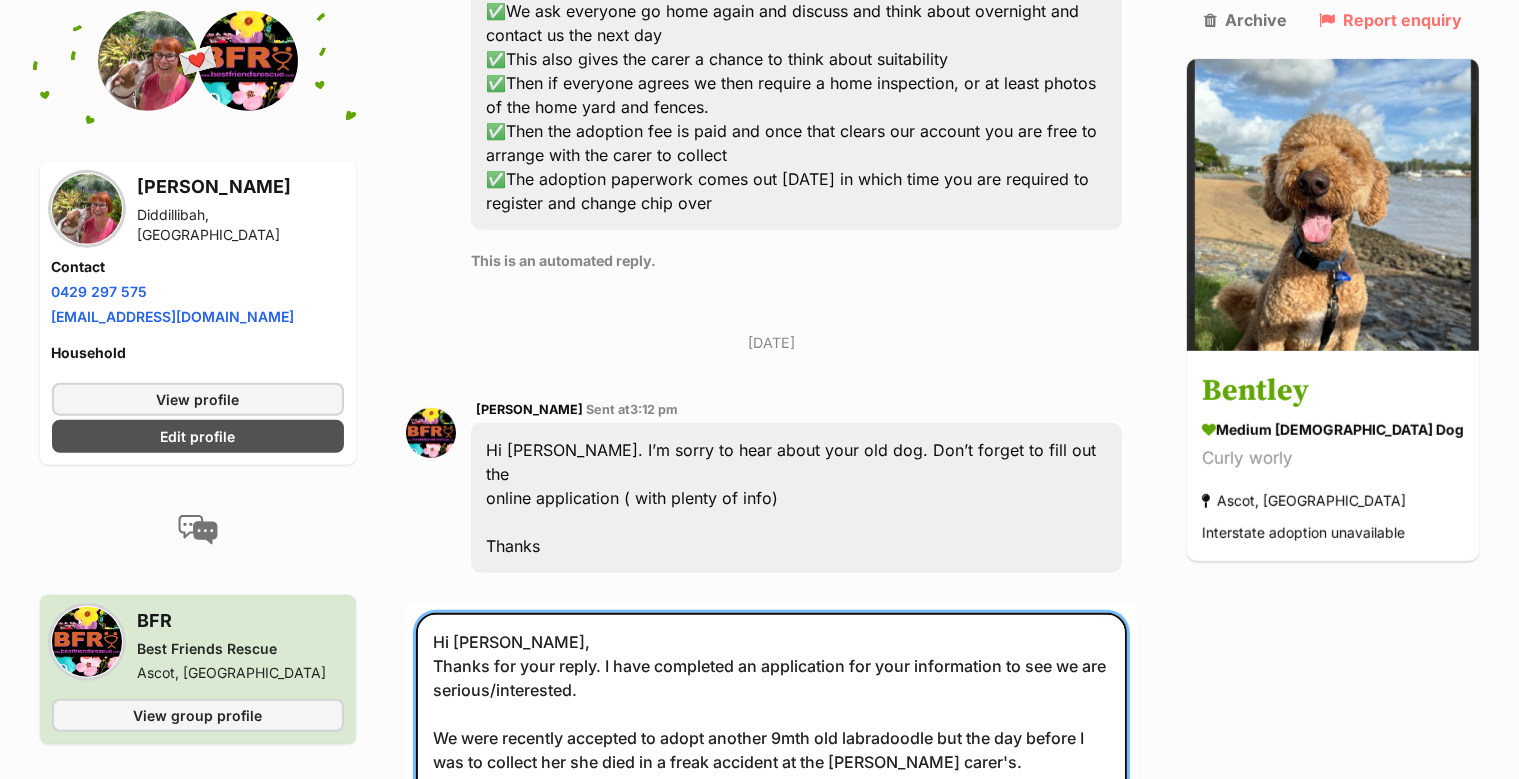 click on "Hi Sheryl,
Thanks for your reply. I have completed an application for your information to see we are serious/interested.
We were recently accepted to adopt another 9mth old labradoodle but the day before I was to collect her she died in a freak accident at the foster carer's.
Therefore, before we start an application process, just wondering if we could have some information about Bentley's background - particularly why he is available for adoption/has been surrendered? We are cautious due to his age.
Thank you" at bounding box center [771, 749] 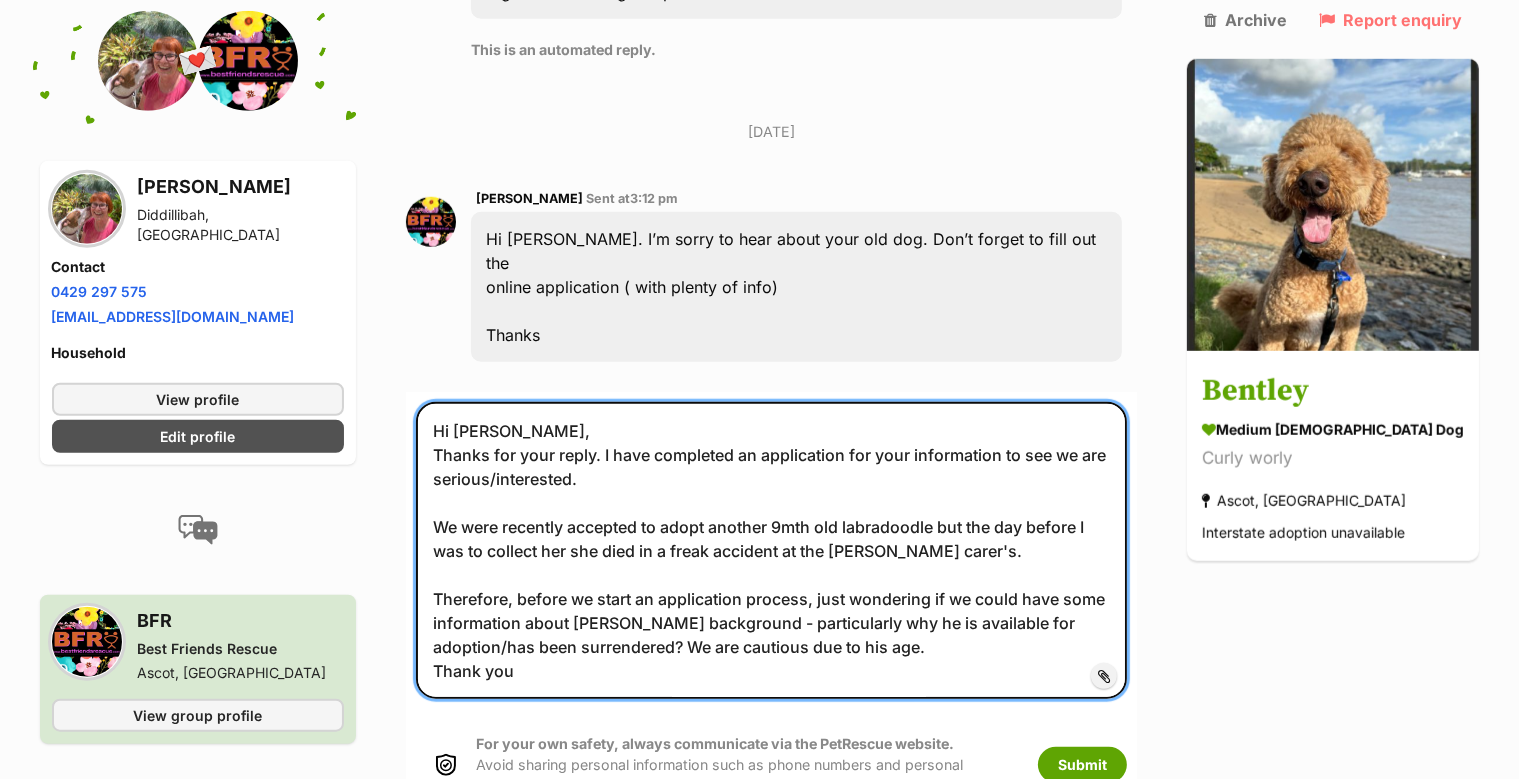 click on "Hi Sheryl,
Thanks for your reply. I have completed an application for your information to see we are serious/interested.
We were recently accepted to adopt another 9mth old labradoodle but the day before I was to collect her she died in a freak accident at the foster carer's.
Therefore, before we start an application process, just wondering if we could have some information about Bentley's background - particularly why he is available for adoption/has been surrendered? We are cautious due to his age.
Thank you" at bounding box center (771, 550) 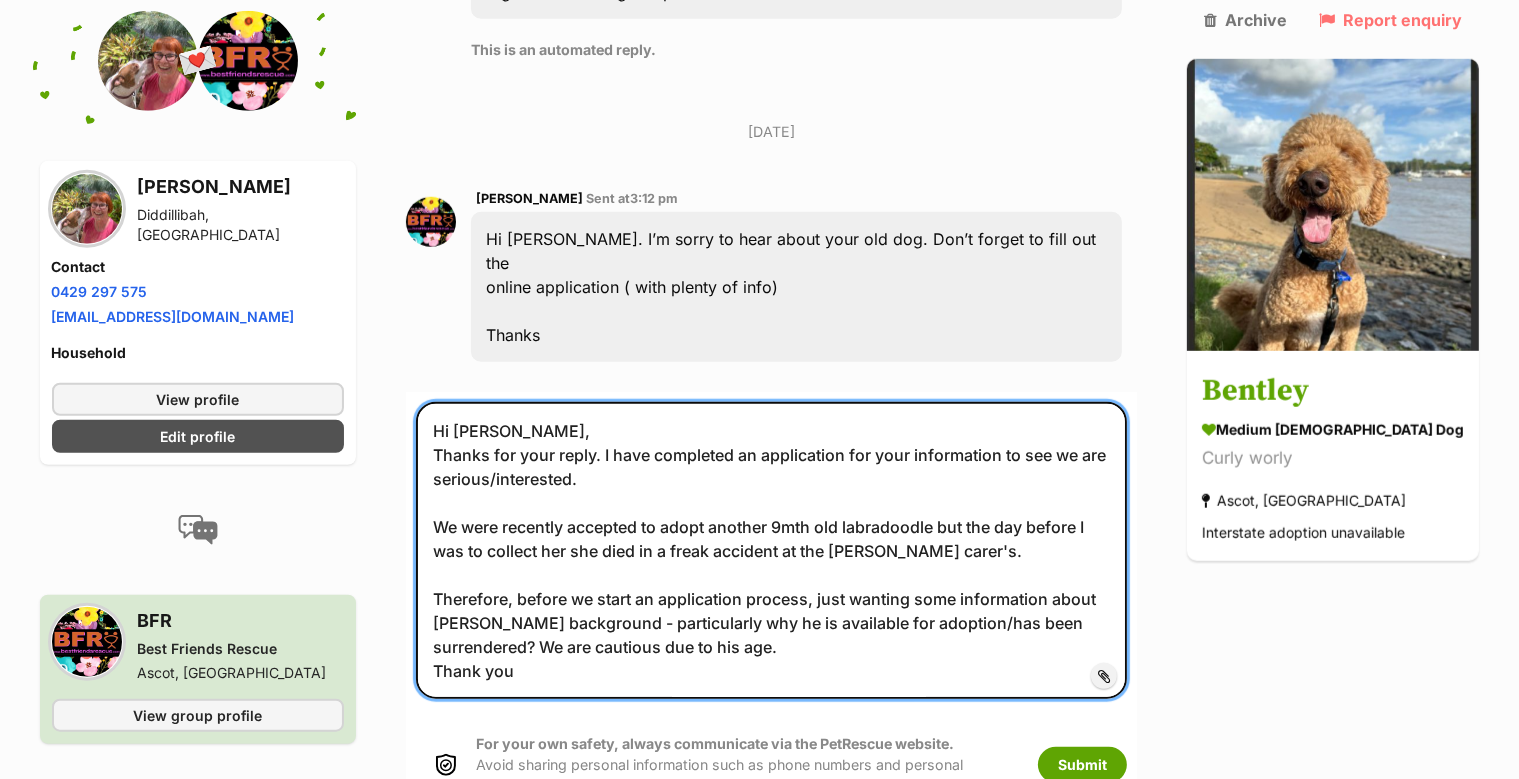 click on "Hi Sheryl,
Thanks for your reply. I have completed an application for your information to see we are serious/interested.
We were recently accepted to adopt another 9mth old labradoodle but the day before I was to collect her she died in a freak accident at the foster carer's.
Therefore, before we start an application process, just wanting some information about Bentley's background - particularly why he is available for adoption/has been surrendered? We are cautious due to his age.
Thank you" at bounding box center (771, 550) 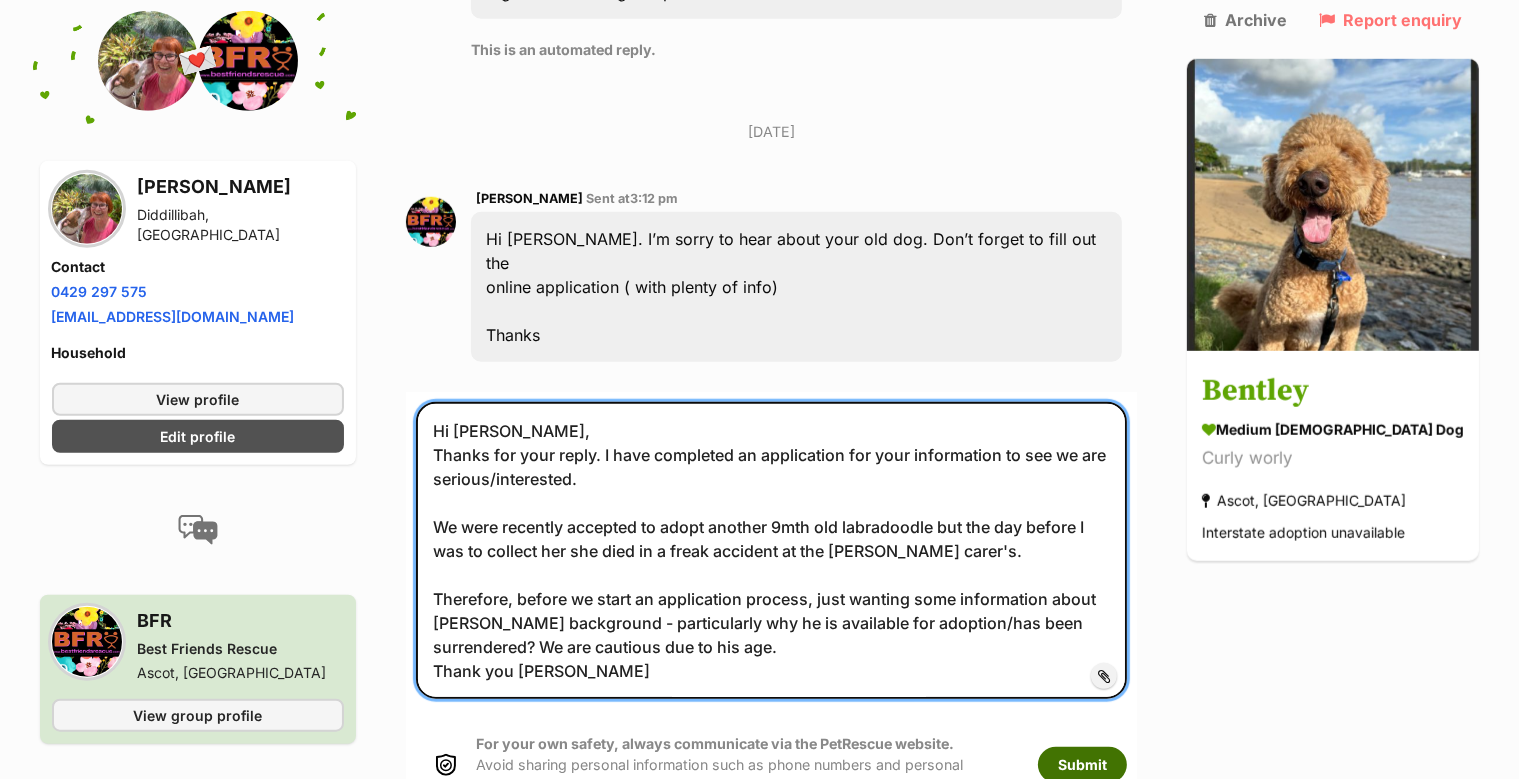 type on "Hi [PERSON_NAME],
Thanks for your reply. I have completed an application for your information to see we are serious/interested.
We were recently accepted to adopt another 9mth old labradoodle but the day before I was to collect her she died in a freak accident at the [PERSON_NAME] carer's.
Therefore, before we start an application process, just wanting some information about [PERSON_NAME] background - particularly why he is available for adoption/has been surrendered? We are cautious due to his age.
Thank you [PERSON_NAME]" 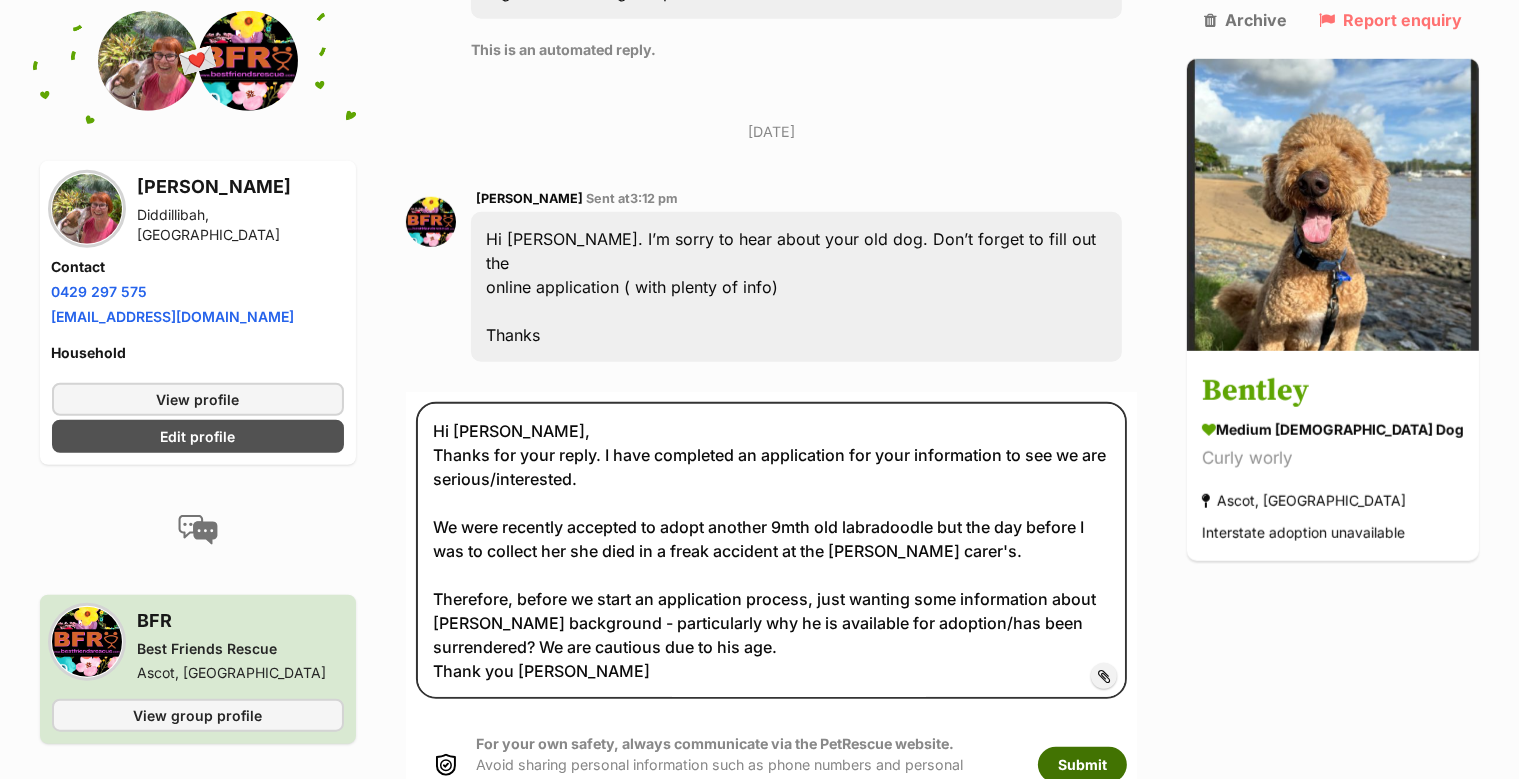 click on "Submit" at bounding box center (1082, 765) 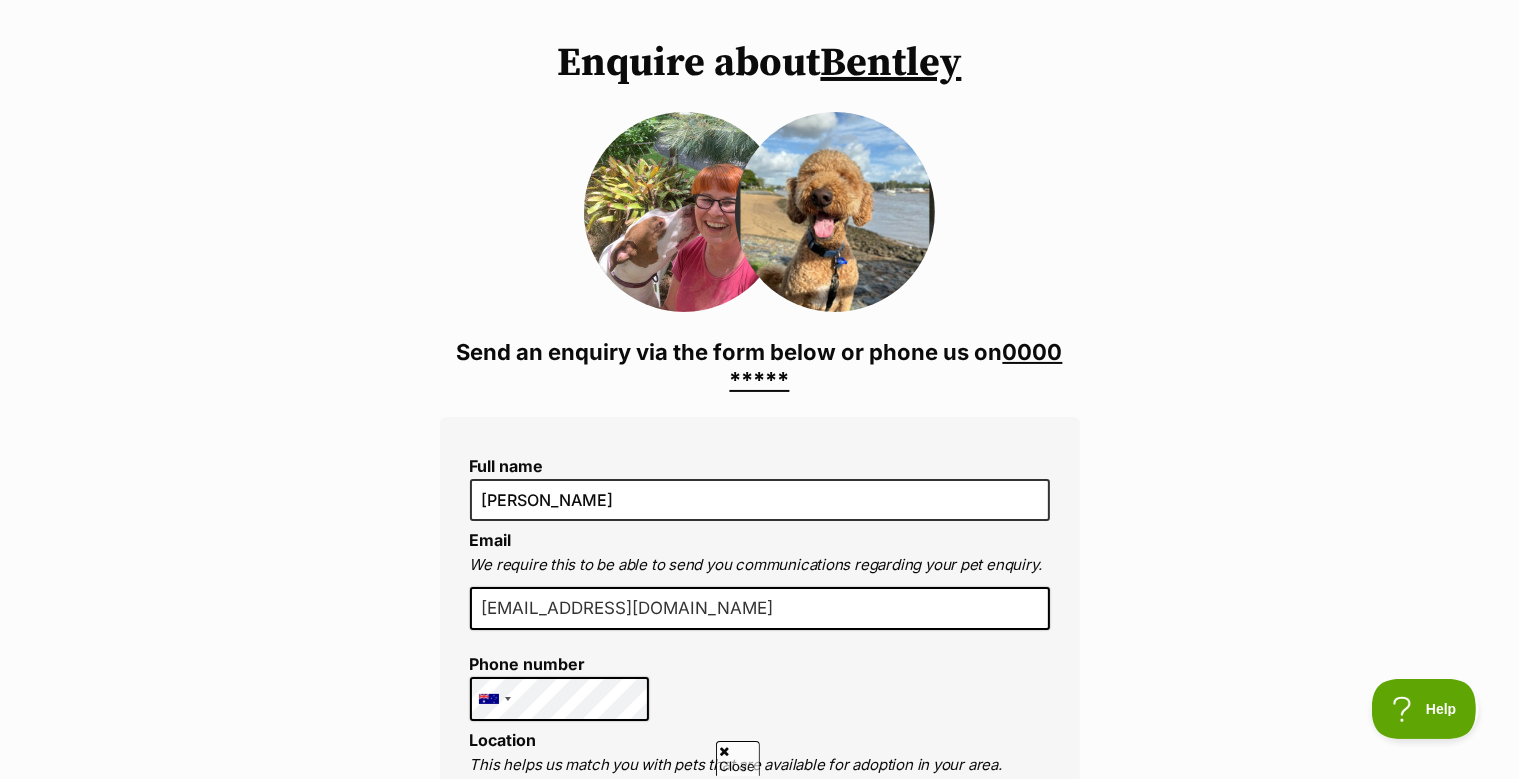 scroll, scrollTop: 0, scrollLeft: 0, axis: both 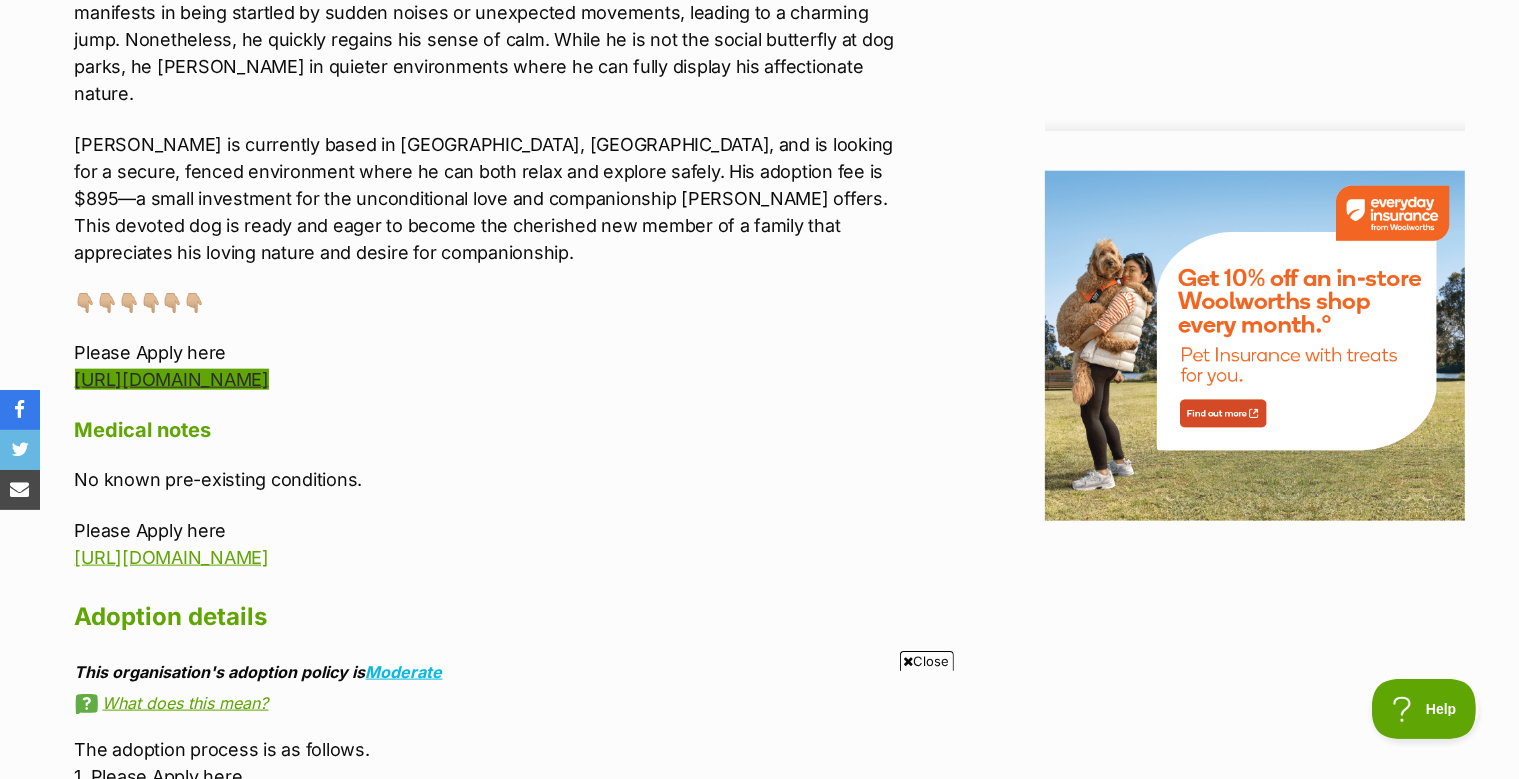 click on "https://www.bestfriendsrescue.com/adoptionform/" at bounding box center (172, 379) 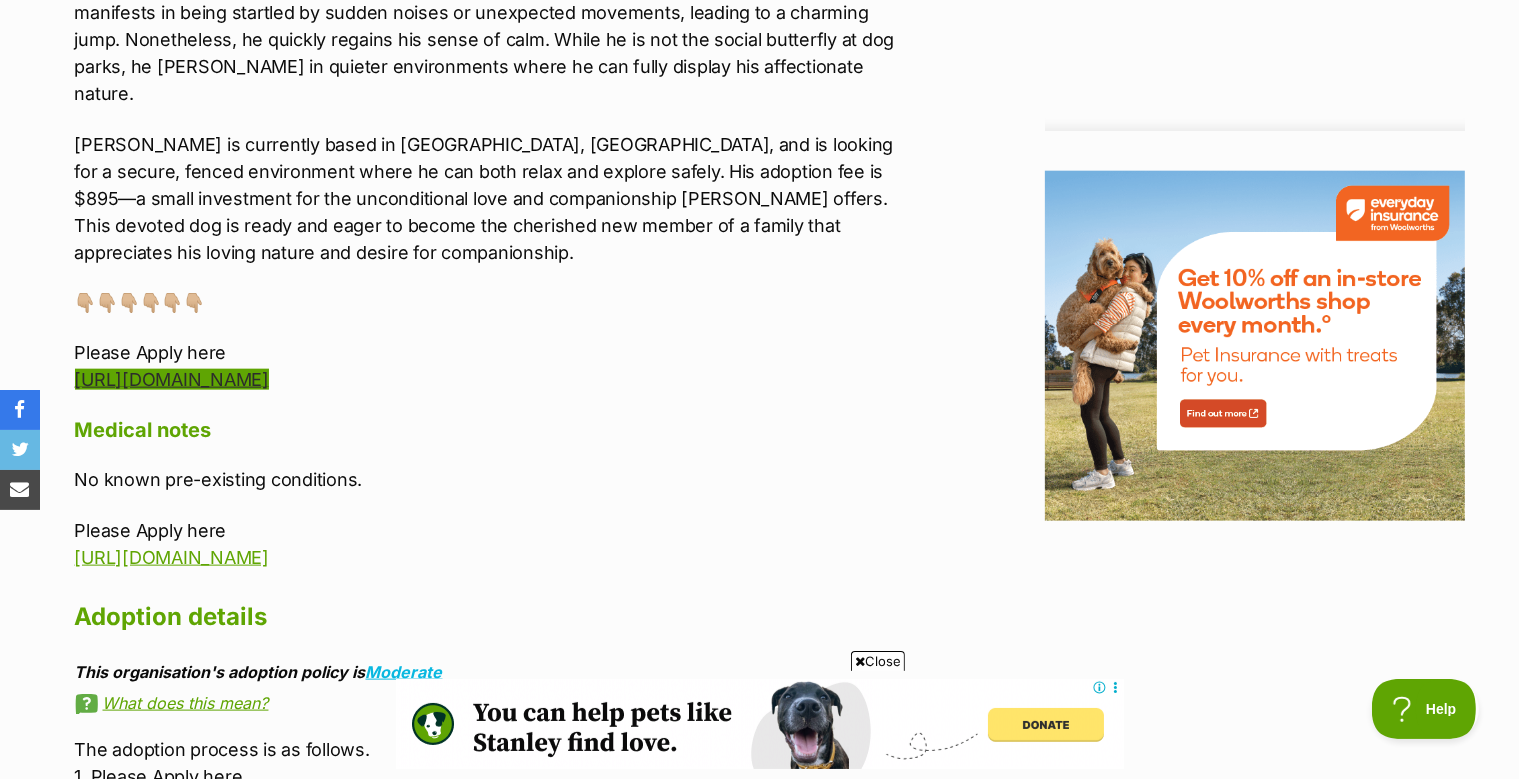 scroll, scrollTop: 0, scrollLeft: 0, axis: both 